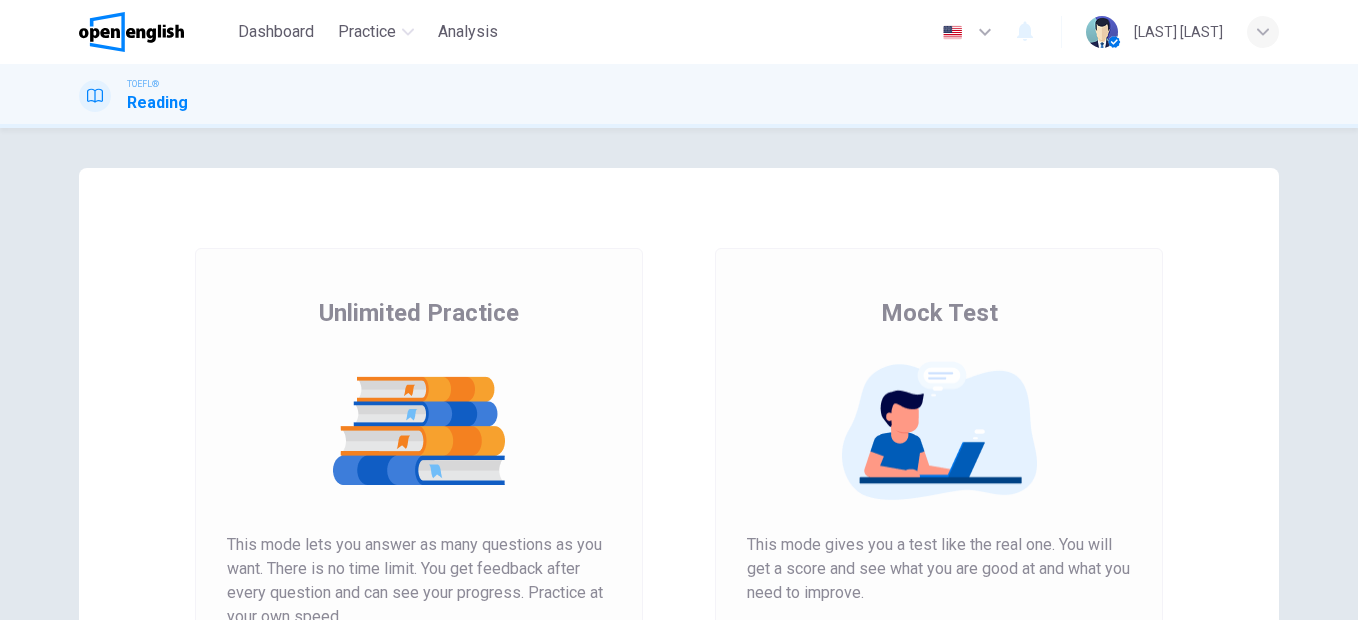 scroll, scrollTop: 0, scrollLeft: 0, axis: both 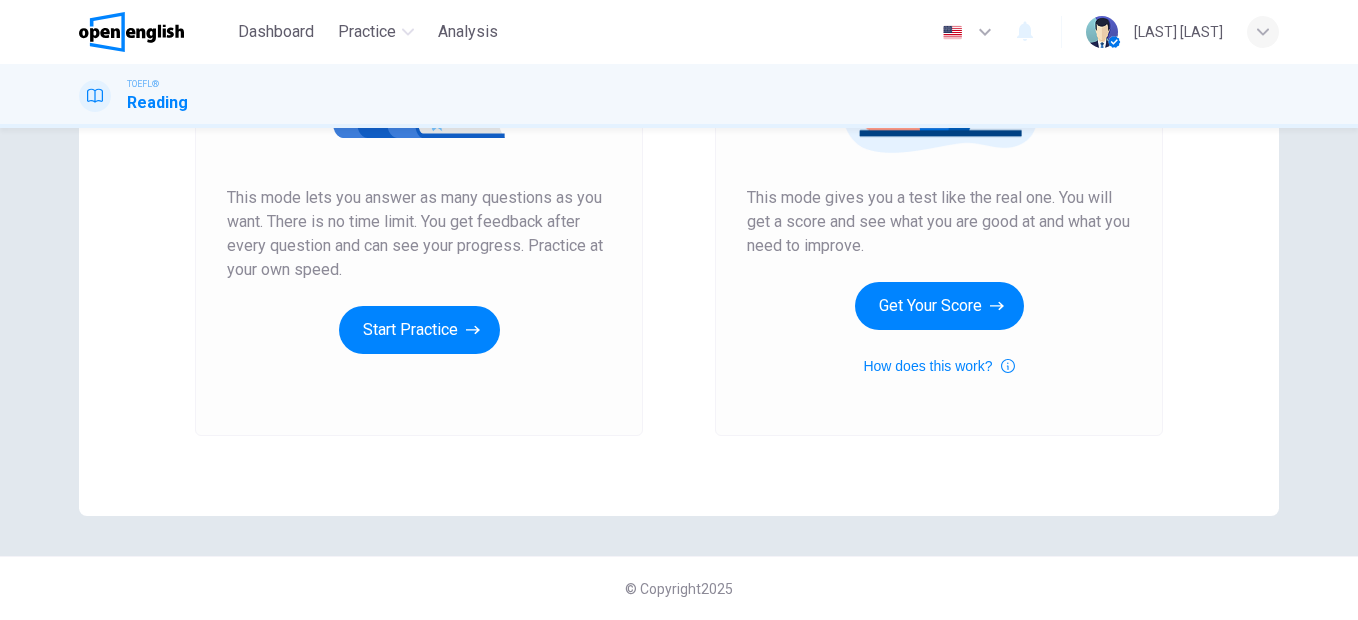 click on "Start Practice" at bounding box center [419, 330] 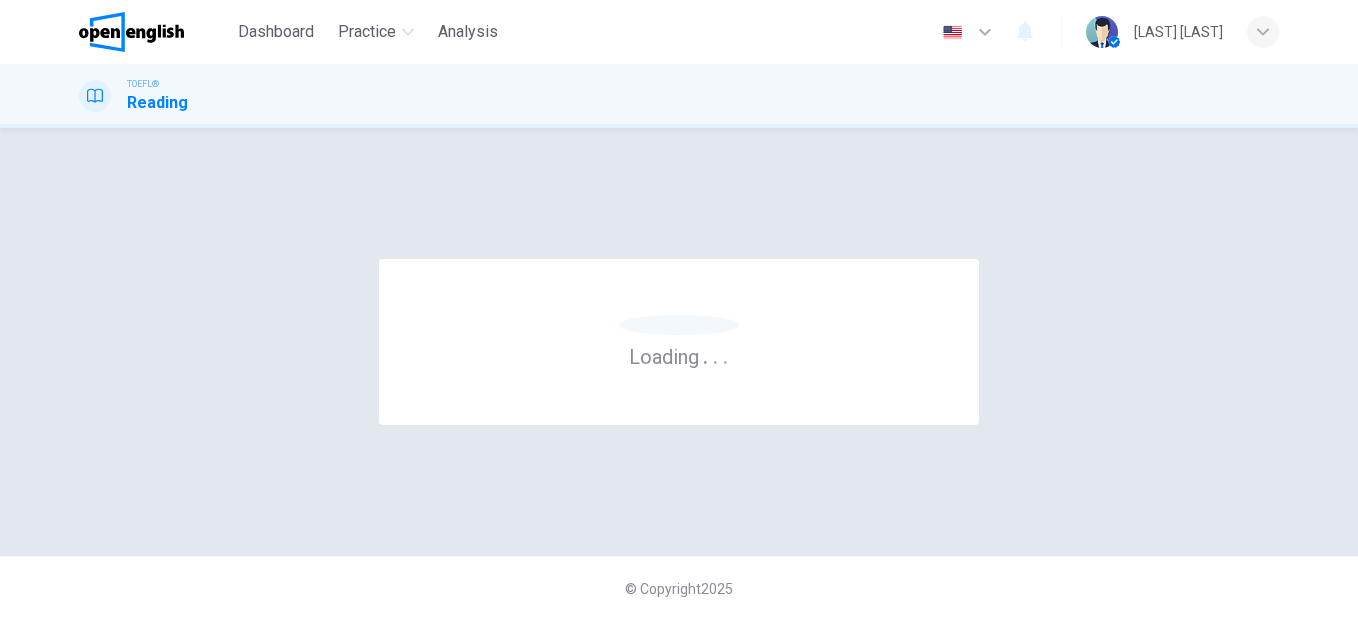scroll, scrollTop: 0, scrollLeft: 0, axis: both 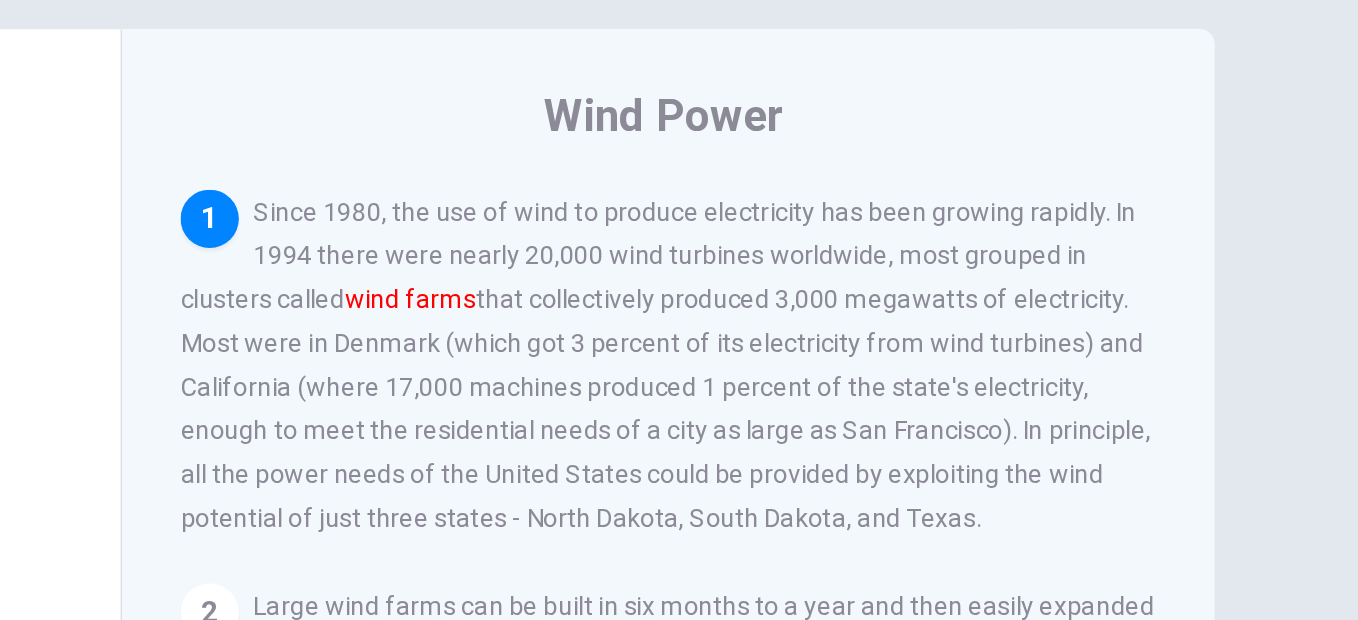 click on "Question 1 Based on the information in the paragraph which of the following best explains the term wind farms ? A Farms using windmills to pump water B Research centers exploring the uses of wind C Types of power plant common in North Dakota D Collections of wind turbines producing electric power Wind Power 1 Since 1980, the use of wind to produce electricity has been growing rapidly. In 1994 there were nearly 20,000 wind turbines worldwide, most grouped in clusters called wind farms that collectively produced 3,000 megawatts of electricity. Most were in Denmark (which got 3 percent of its electricity from wind turbines) and California (where 17,000 machines produced 1 percent of the state's electricity, enough to meet the residential needs of a city as large as San Francisco). In principle, all the power needs of the United States could be provided by exploiting the wind potential of just three states - North Dakota, South Dakota, and Texas." at bounding box center [679, 334] 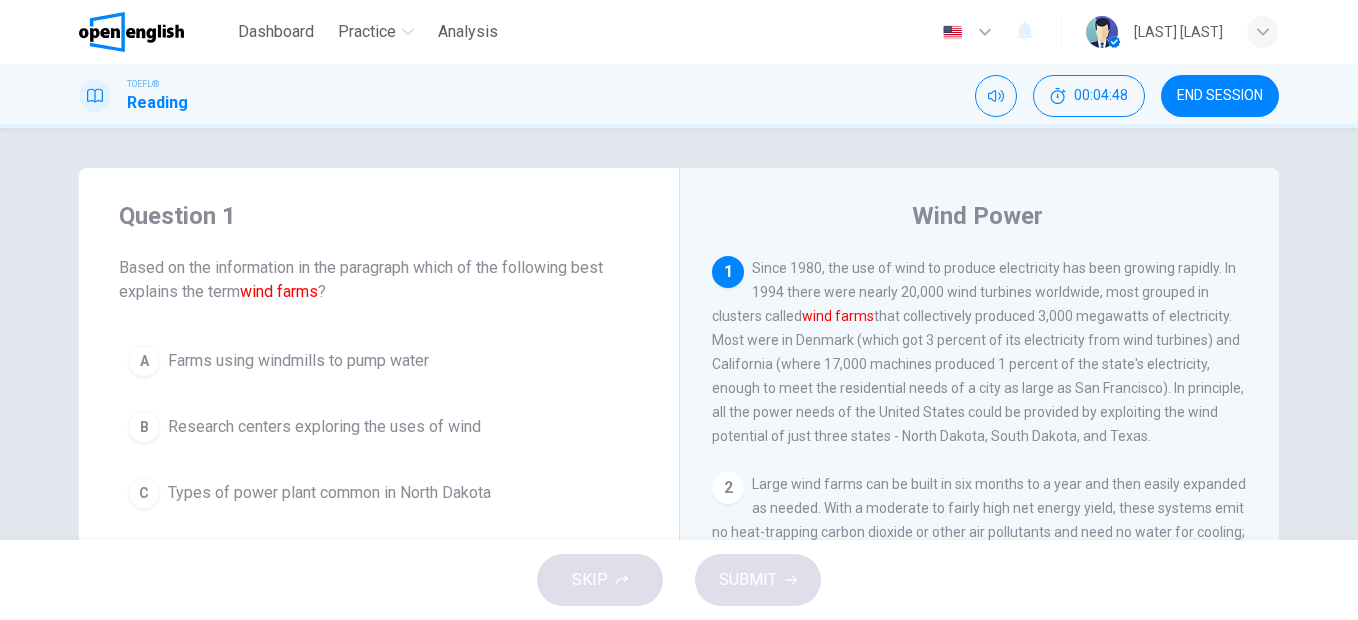 scroll, scrollTop: 3, scrollLeft: 0, axis: vertical 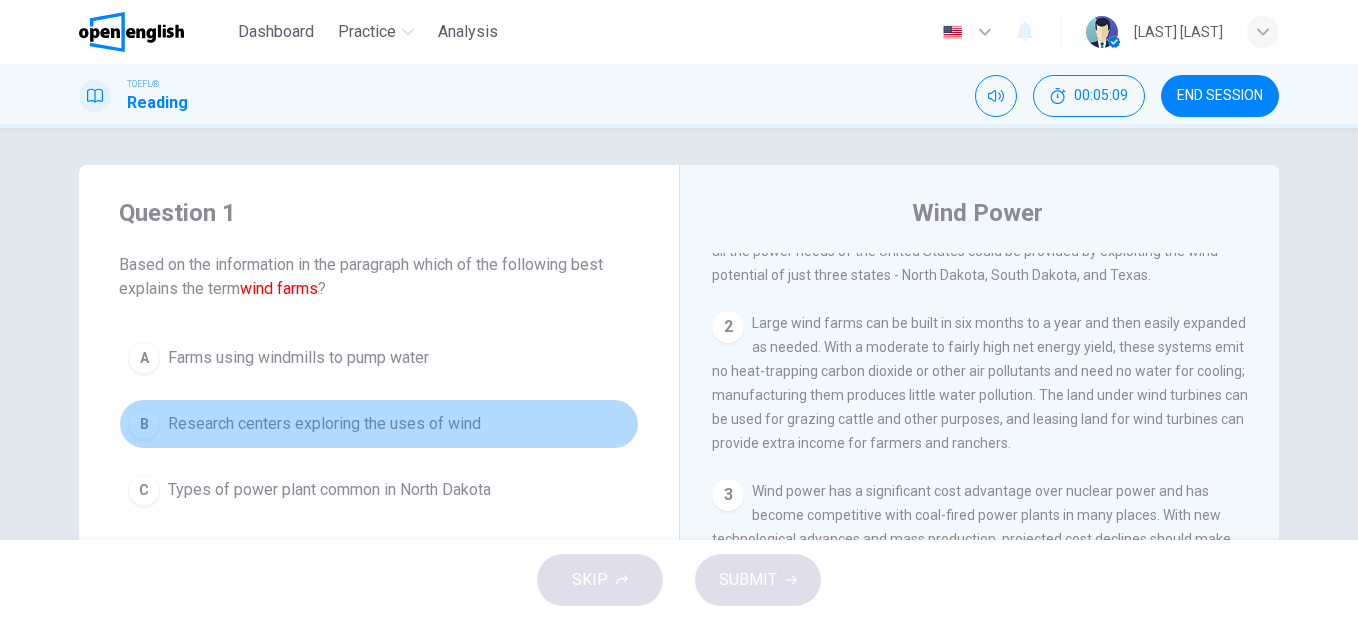 click on "Research centers exploring the uses of wind" at bounding box center (324, 424) 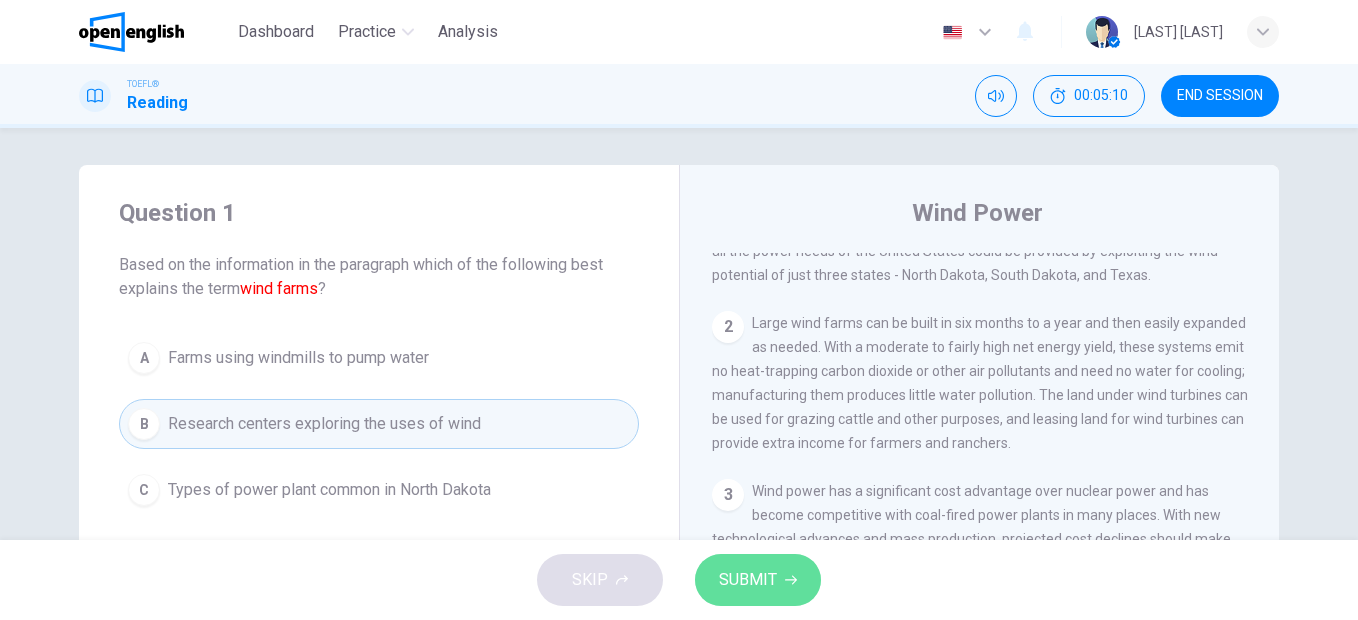 click 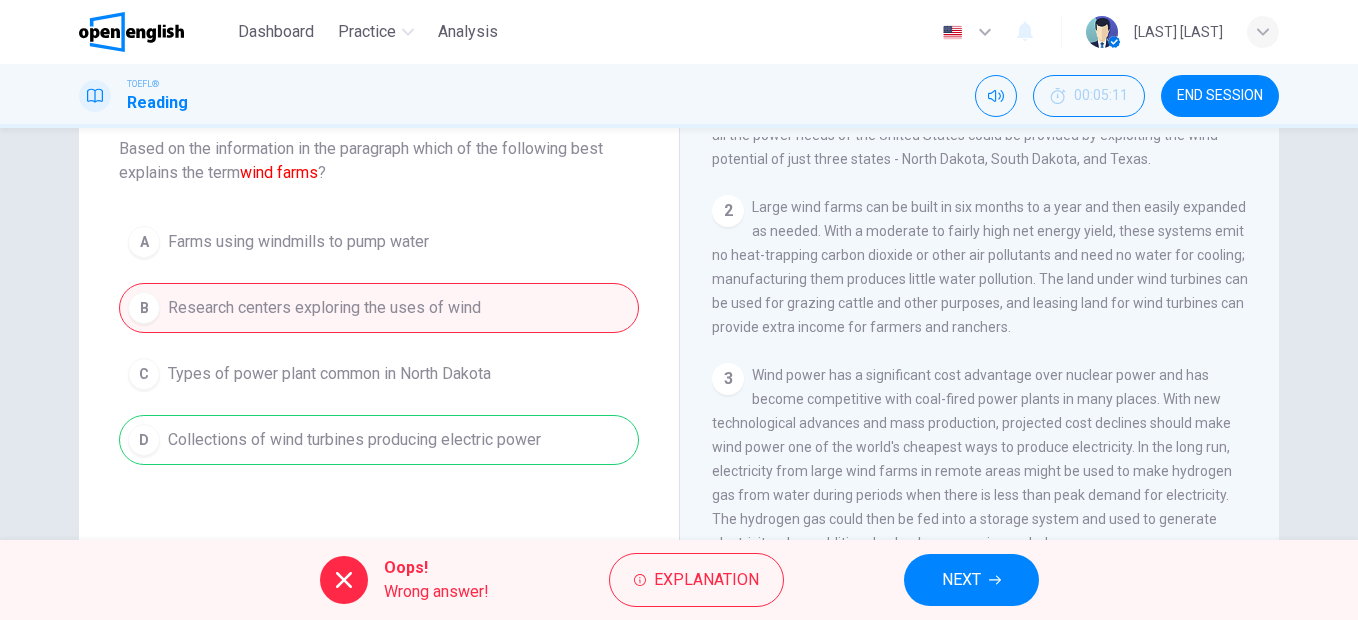 scroll, scrollTop: 120, scrollLeft: 0, axis: vertical 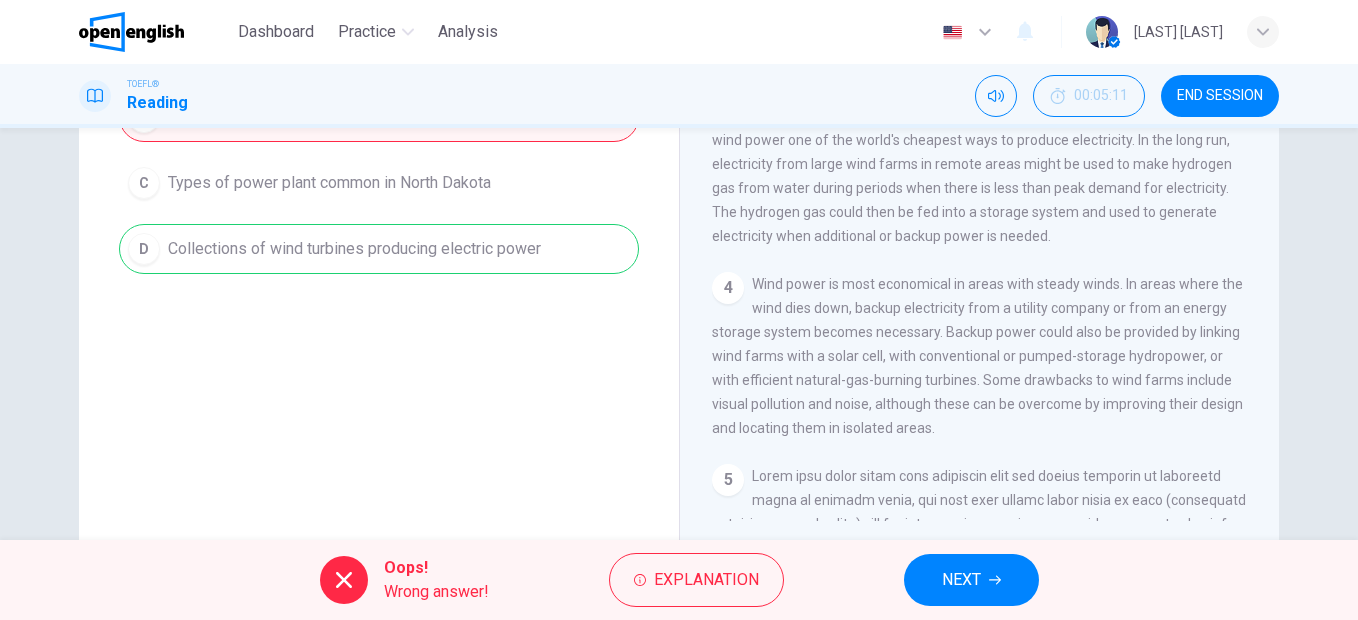 click on "NEXT" at bounding box center [961, 580] 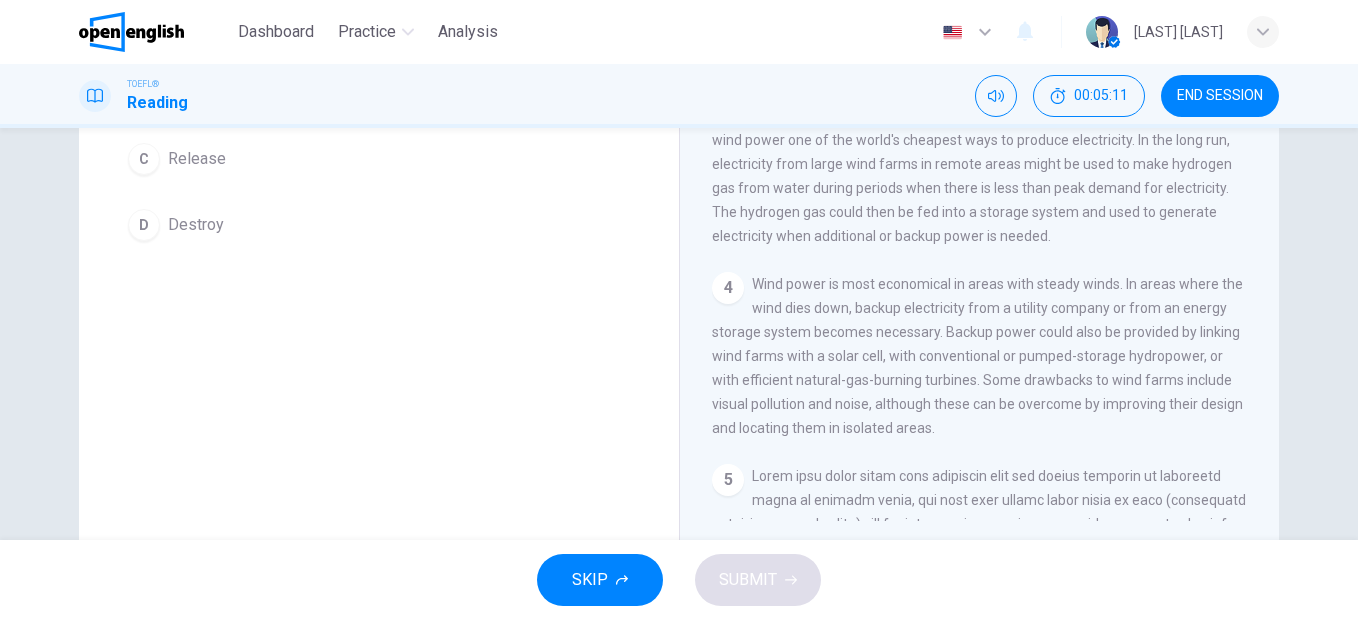scroll, scrollTop: 286, scrollLeft: 0, axis: vertical 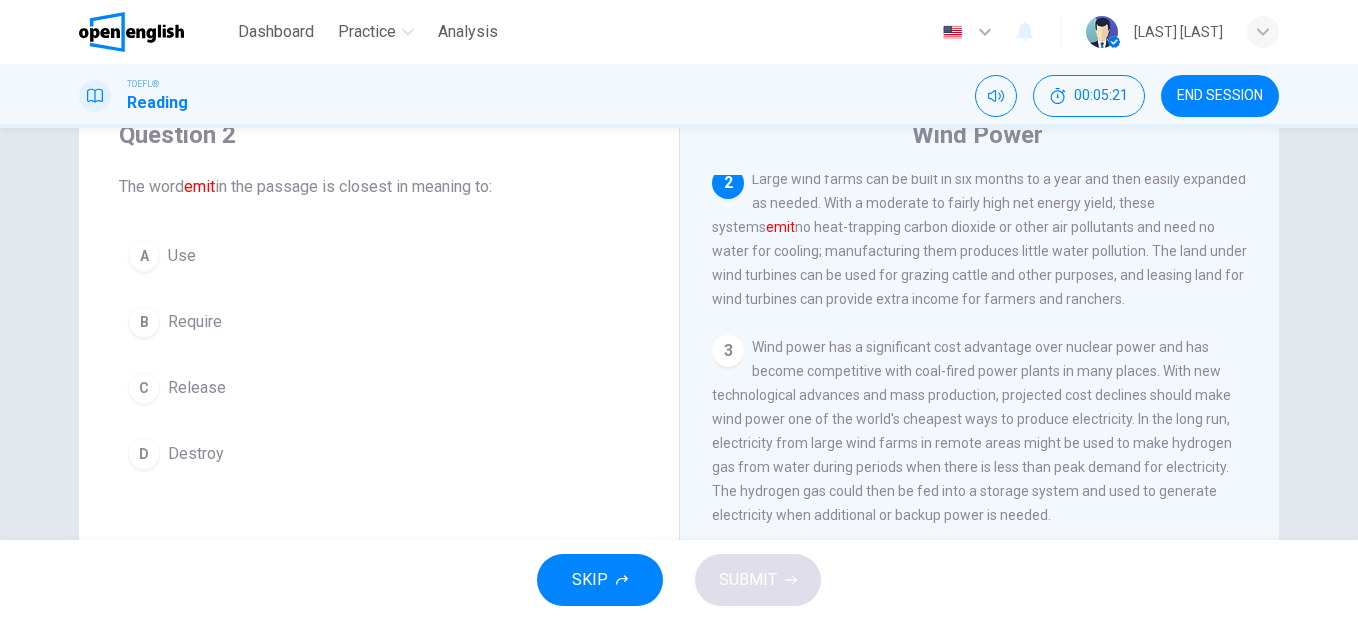 click on "Release" at bounding box center (197, 388) 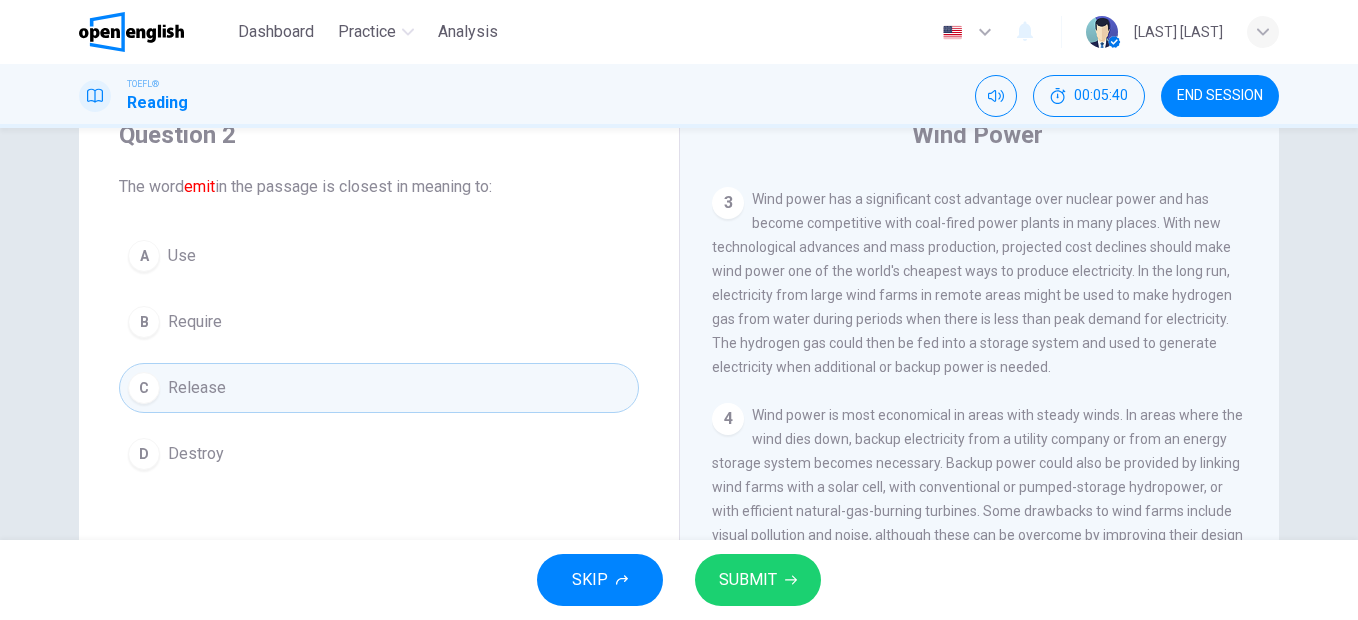 scroll, scrollTop: 374, scrollLeft: 0, axis: vertical 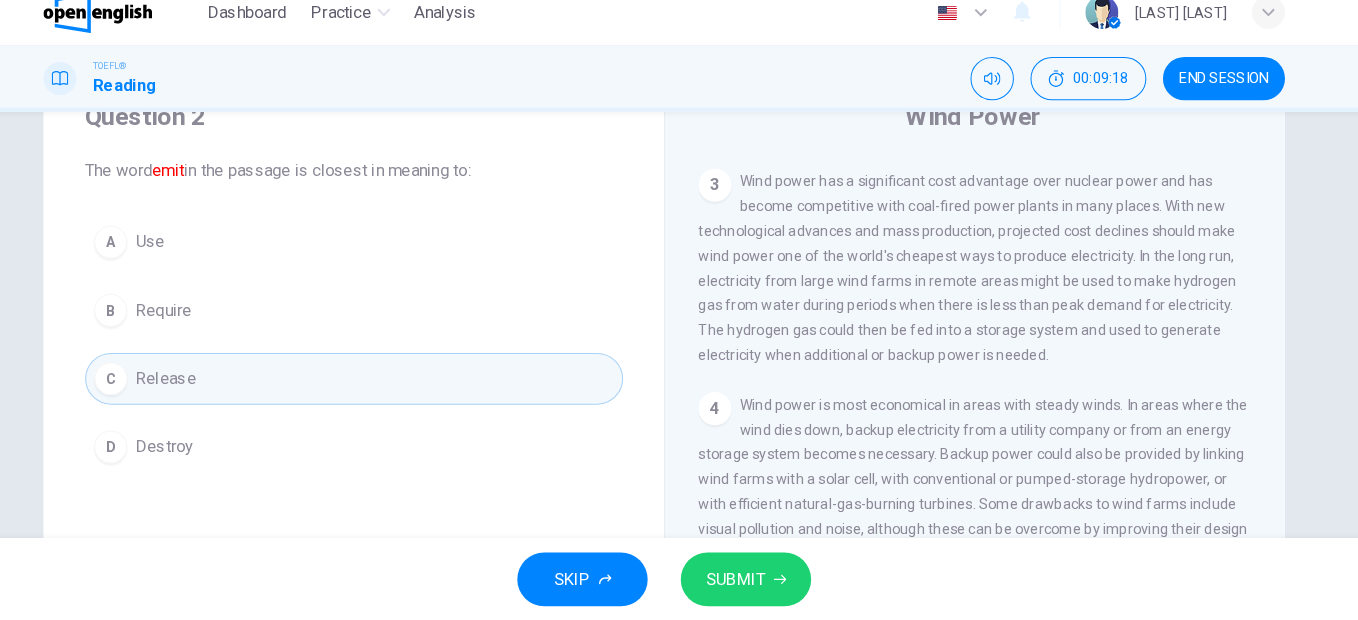 click 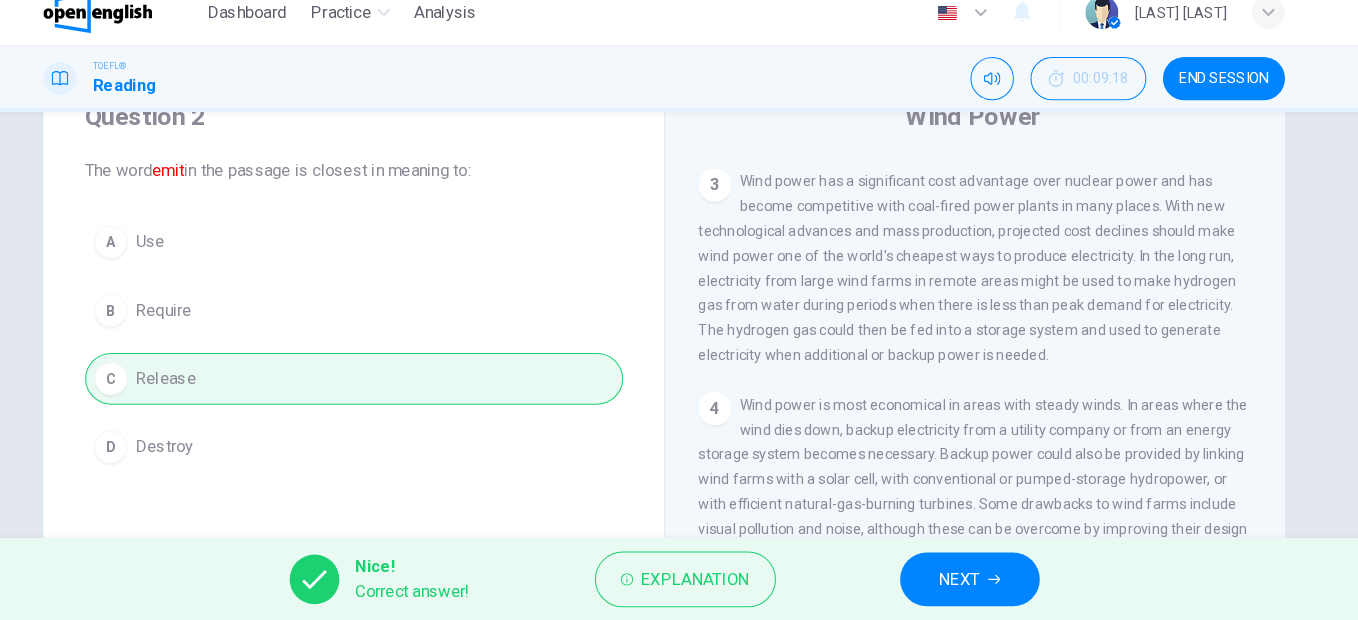 click 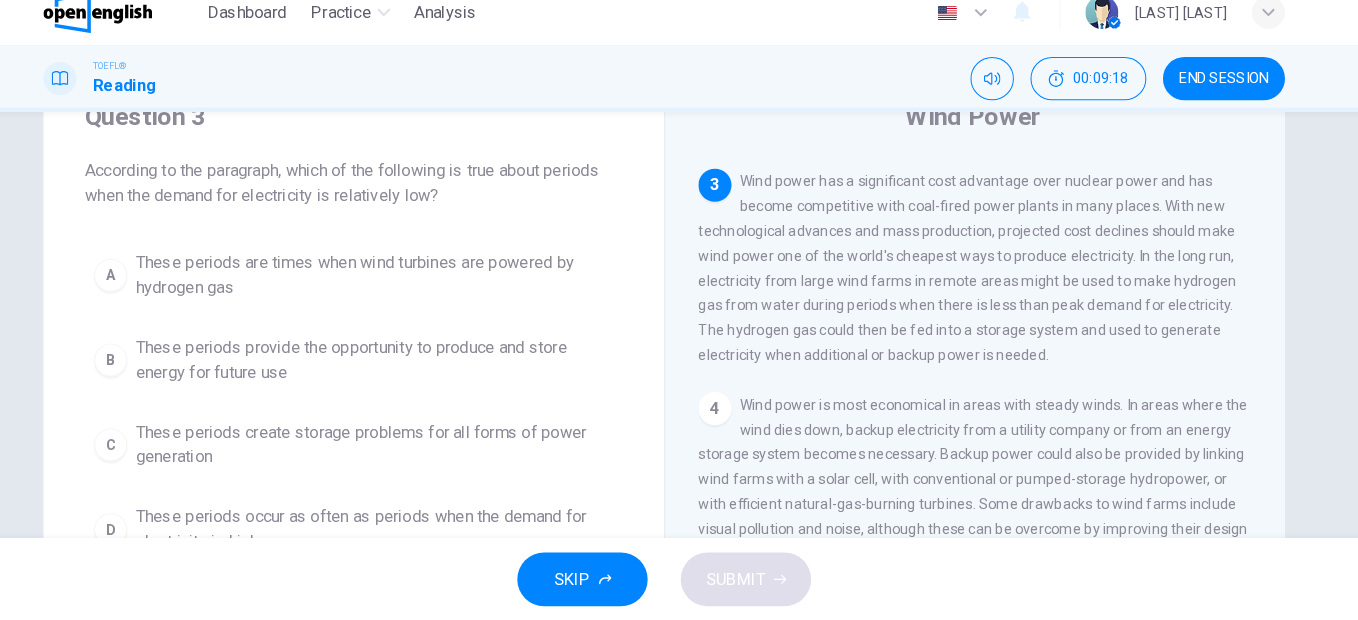 scroll, scrollTop: 398, scrollLeft: 0, axis: vertical 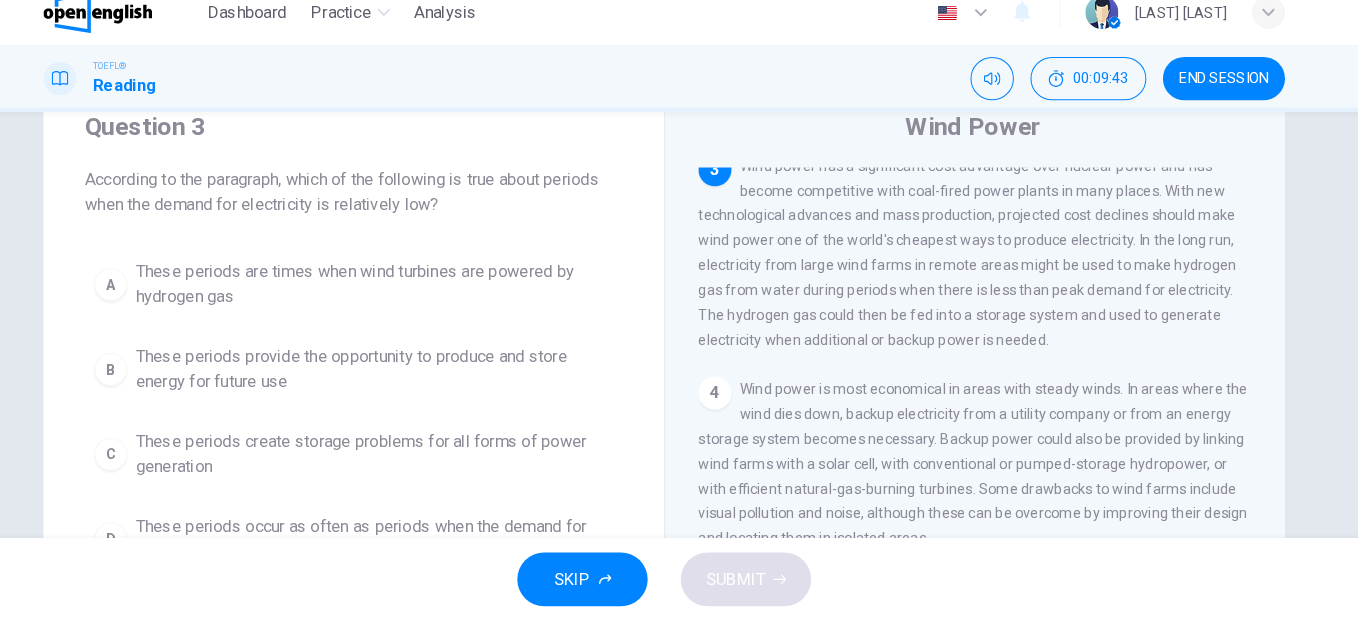 click on "These periods are times when wind turbines are powered by hydrogen gas" at bounding box center [399, 295] 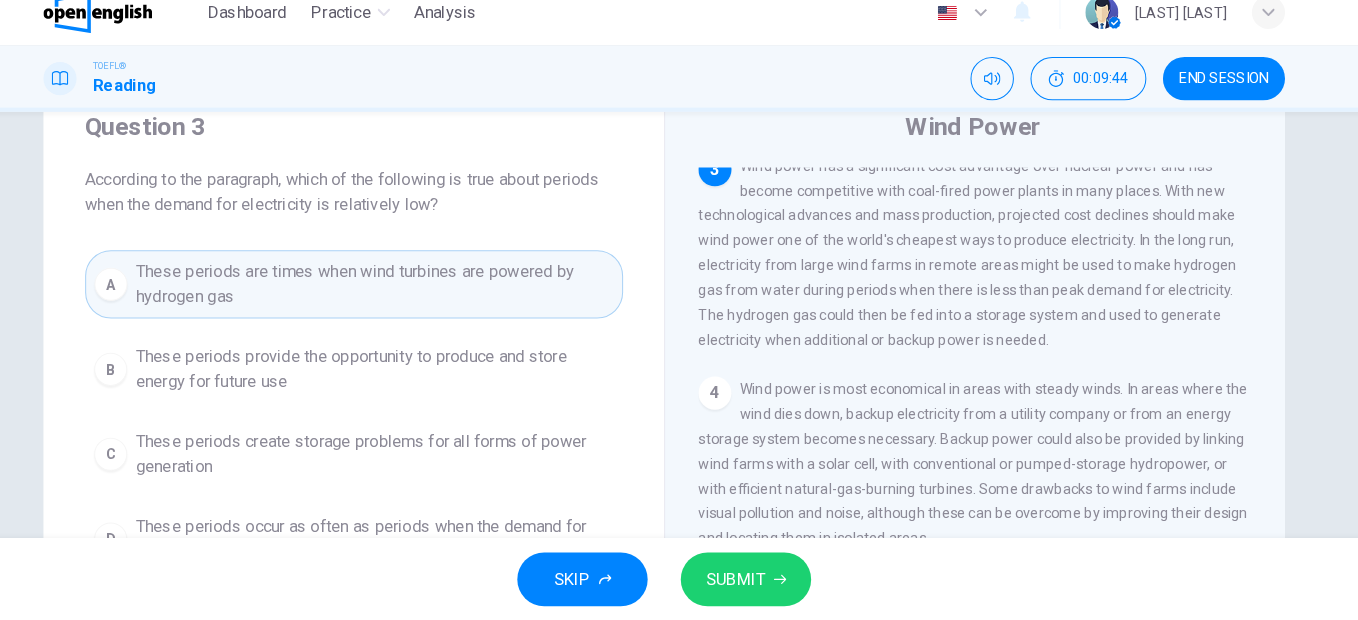 click on "SUBMIT" at bounding box center (748, 580) 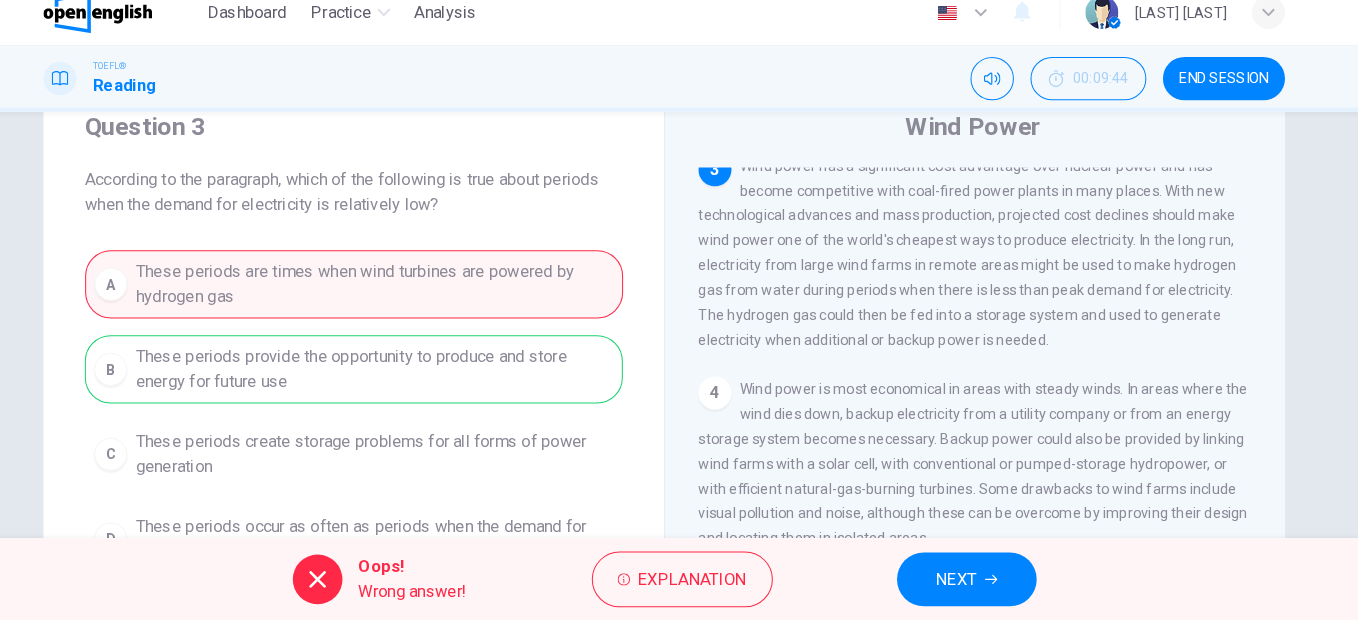click on "NEXT" at bounding box center (961, 580) 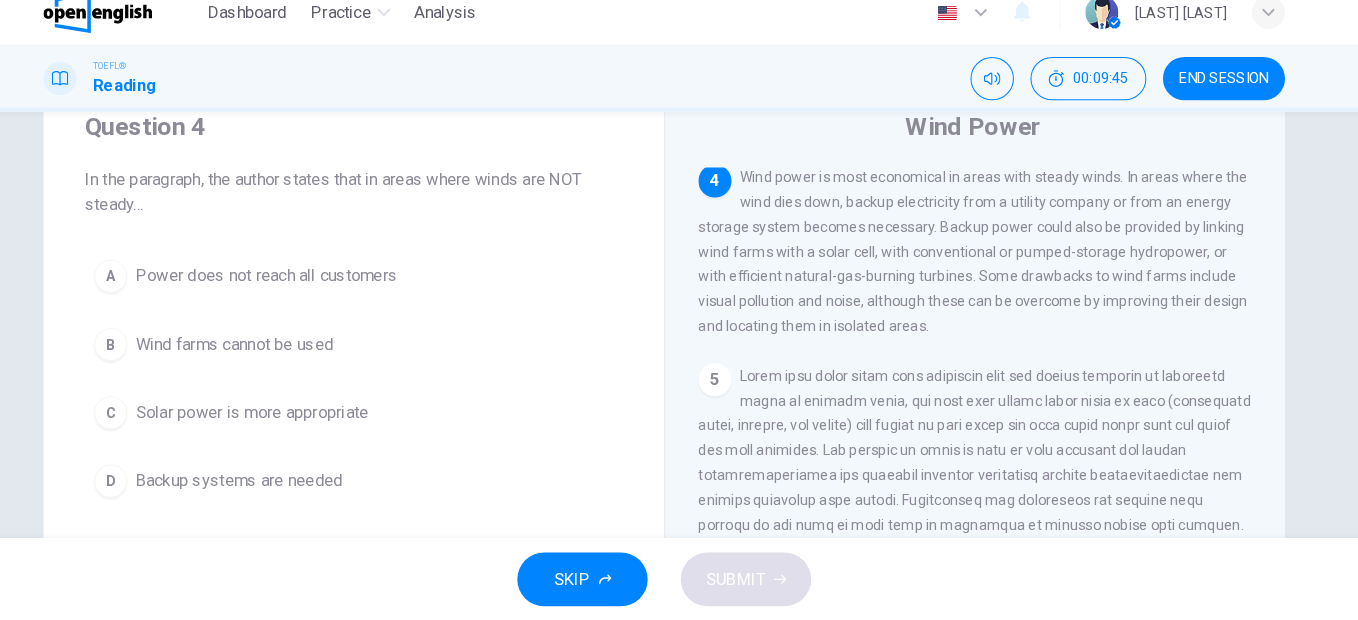 scroll, scrollTop: 606, scrollLeft: 0, axis: vertical 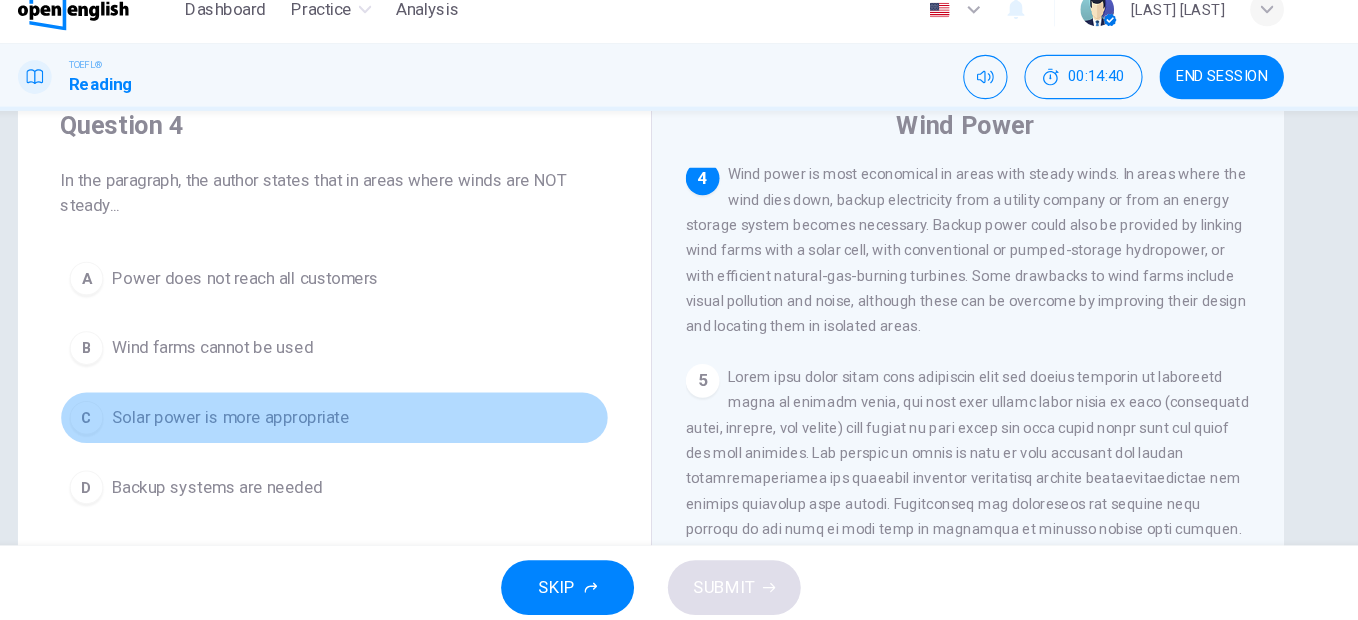 click on "Solar power is more appropriate" at bounding box center (280, 419) 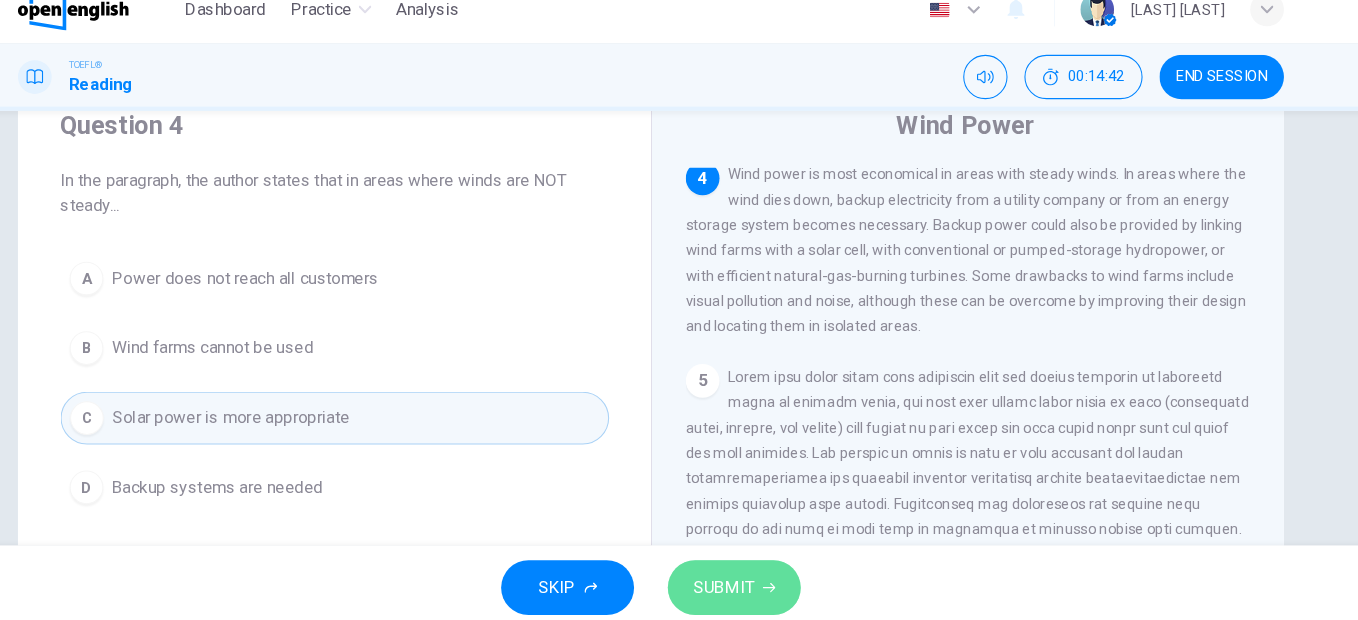 click on "SUBMIT" at bounding box center (748, 580) 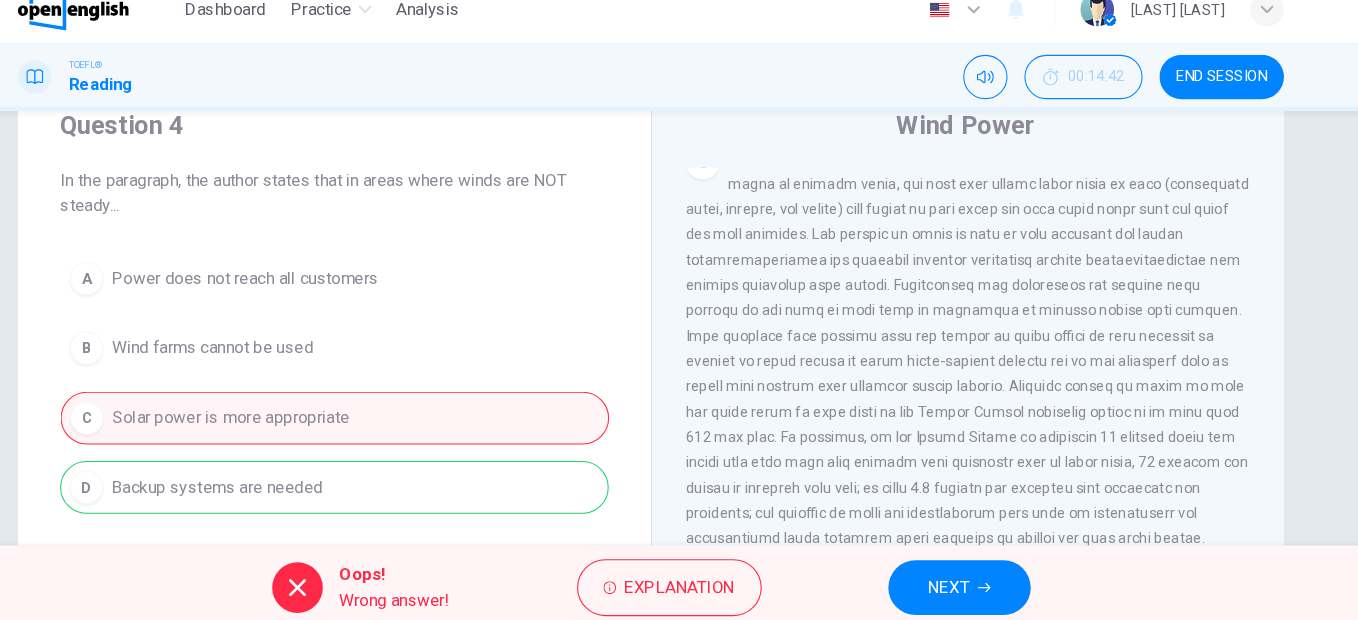 scroll, scrollTop: 809, scrollLeft: 0, axis: vertical 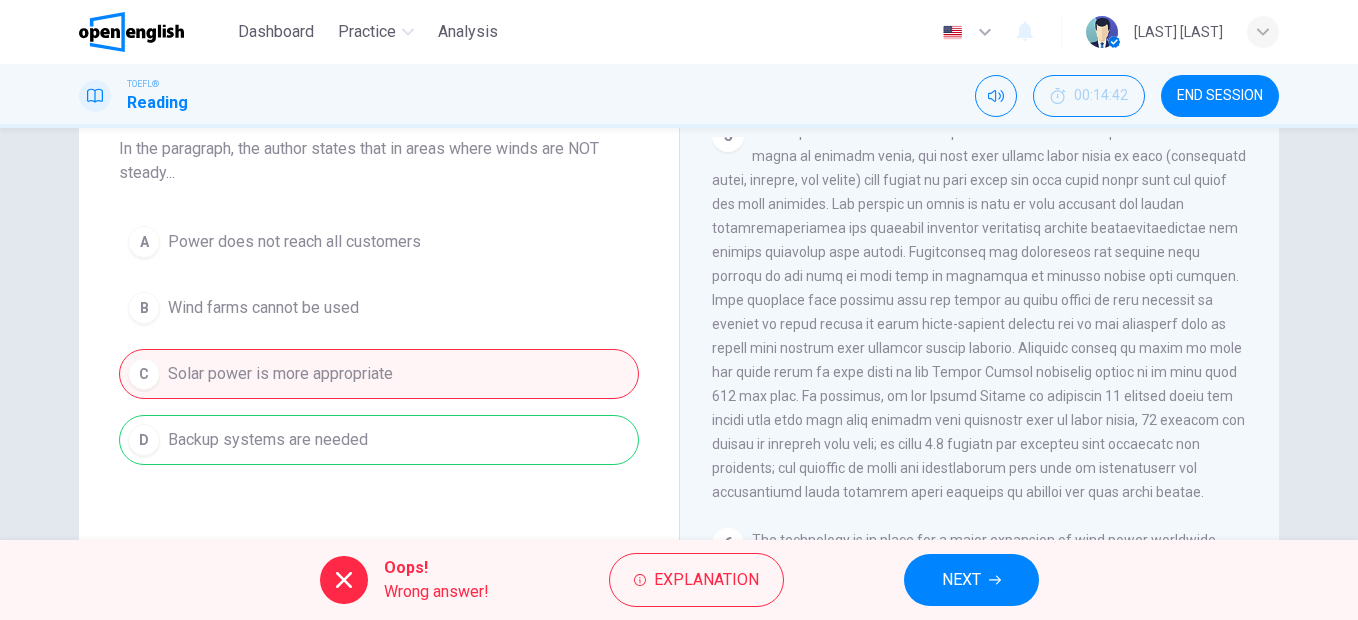 click on "NEXT" at bounding box center (961, 580) 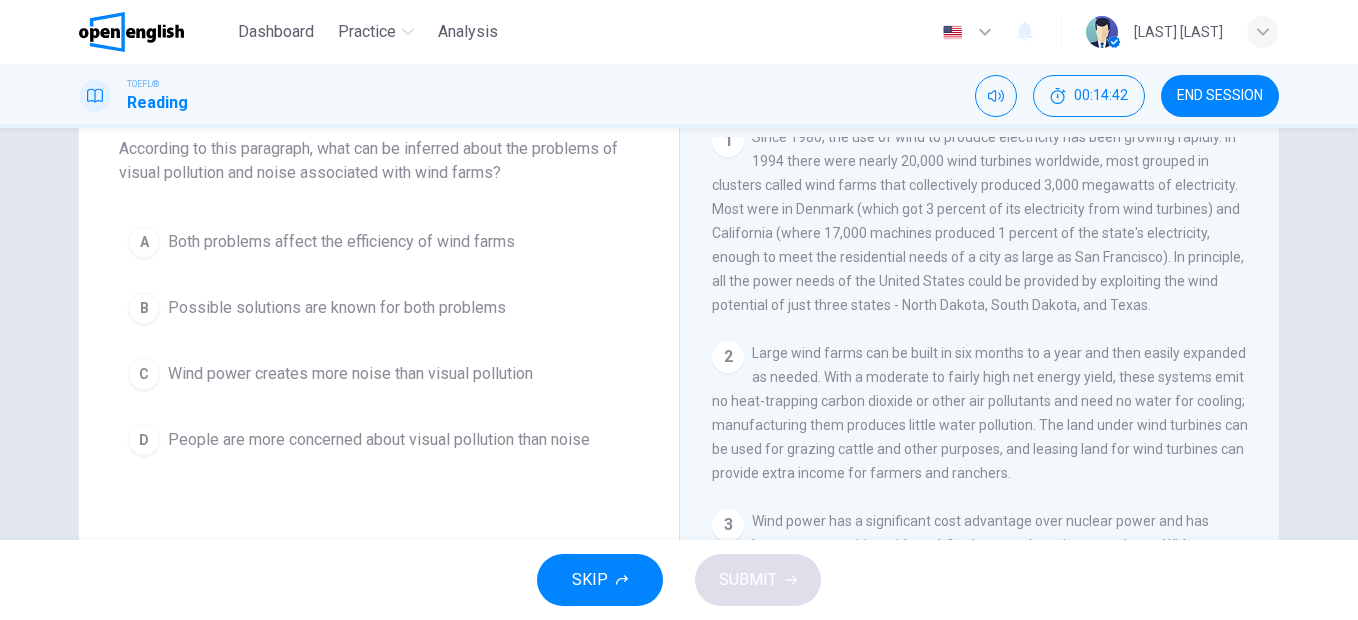 scroll, scrollTop: 0, scrollLeft: 0, axis: both 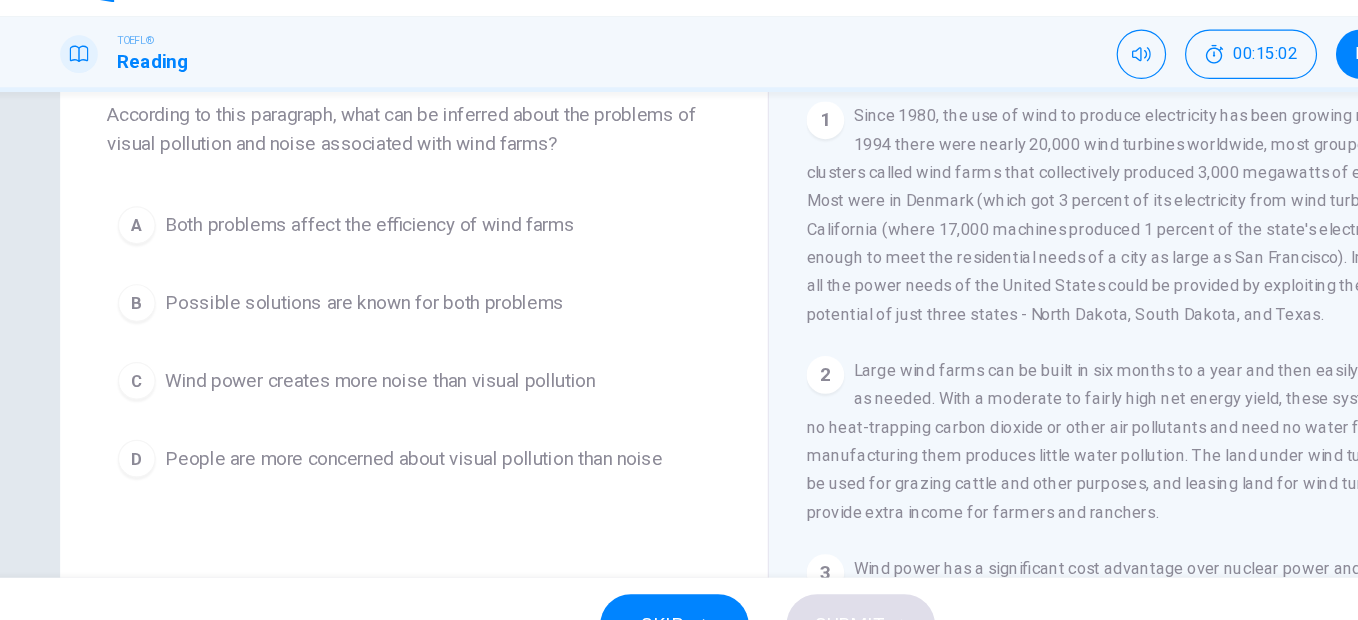 click on "Possible solutions are known for both problems" at bounding box center (337, 307) 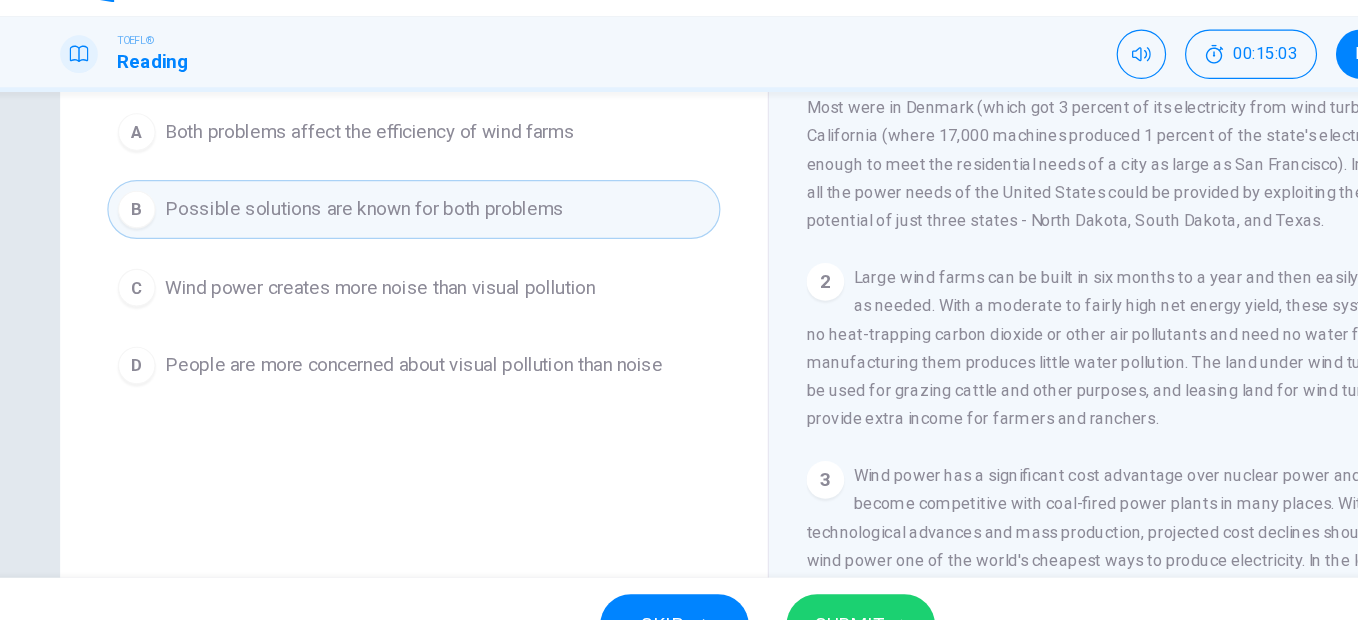 scroll, scrollTop: 261, scrollLeft: 0, axis: vertical 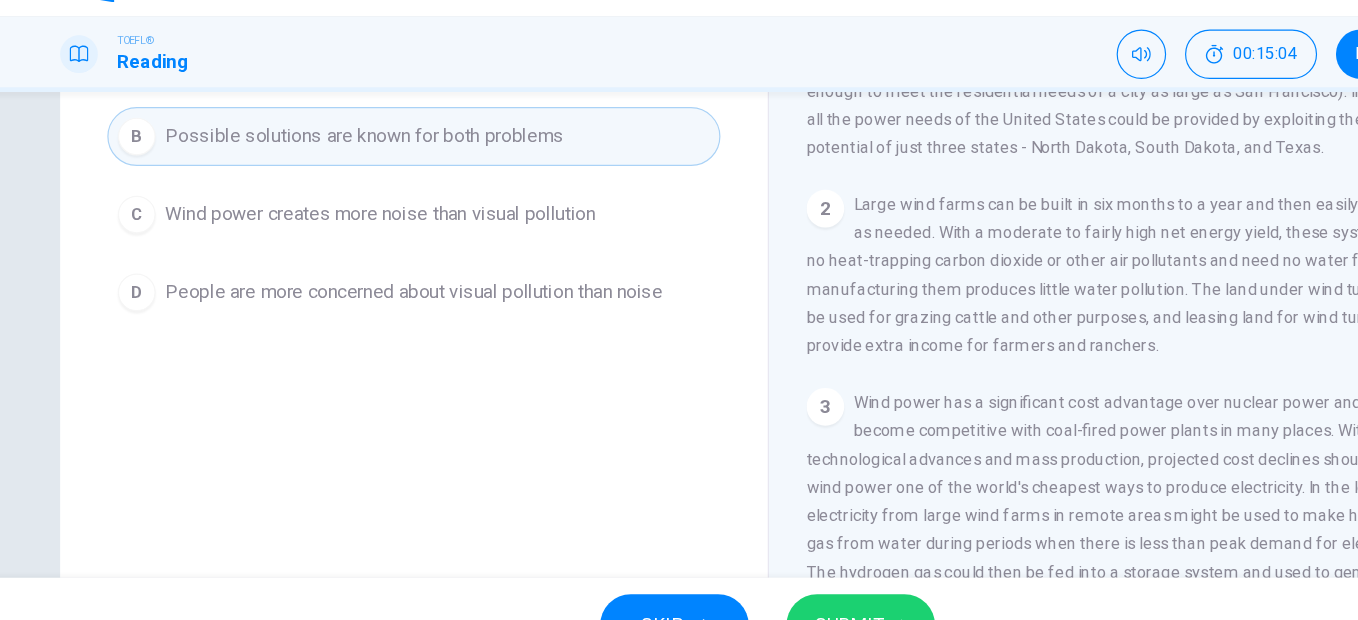 click on "SUBMIT" at bounding box center [748, 580] 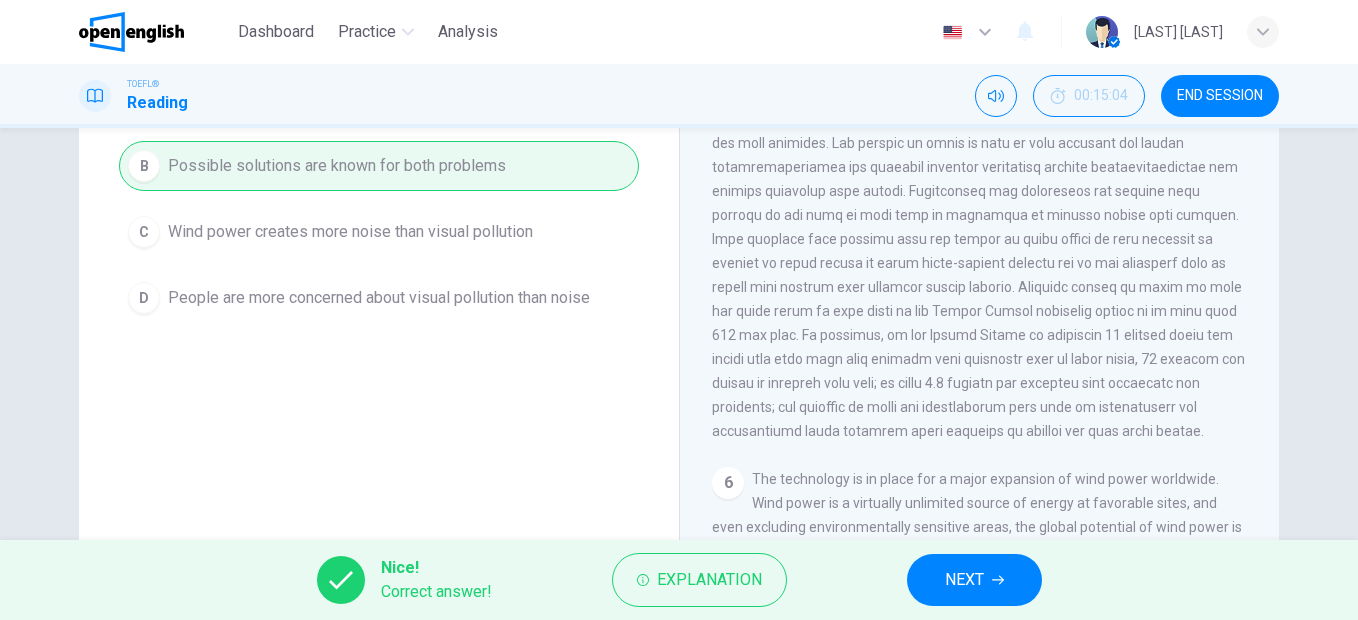 scroll, scrollTop: 723, scrollLeft: 0, axis: vertical 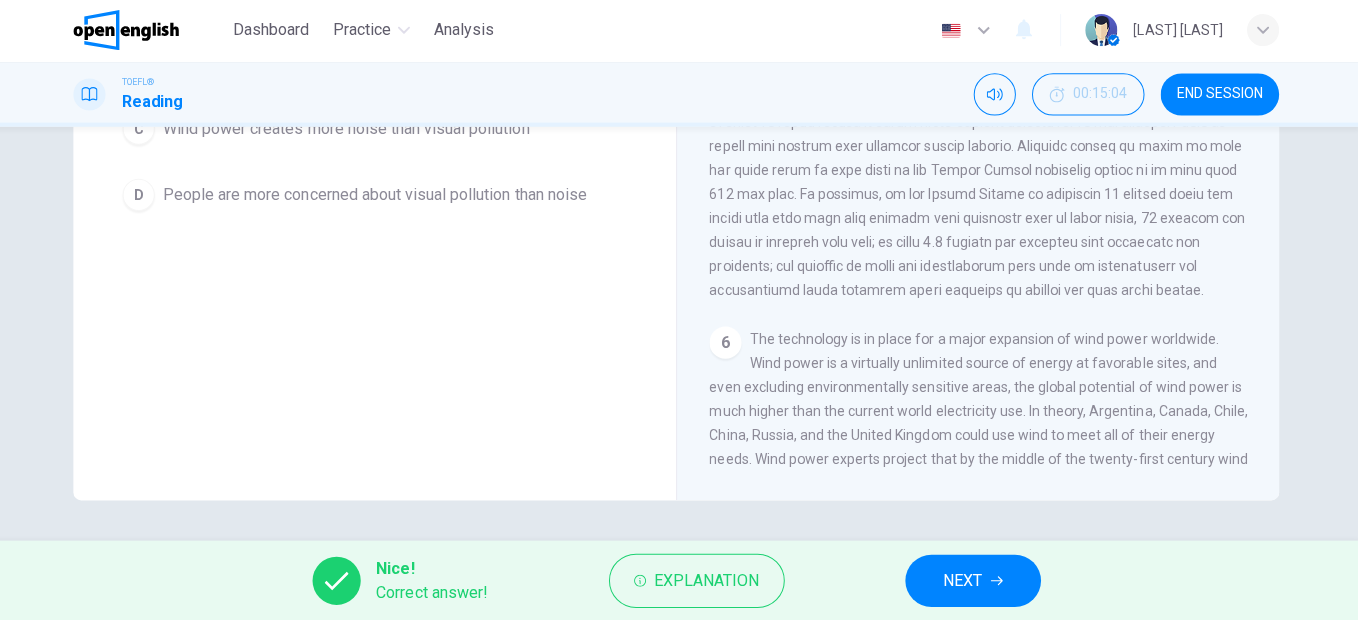 click on "NEXT" at bounding box center [964, 580] 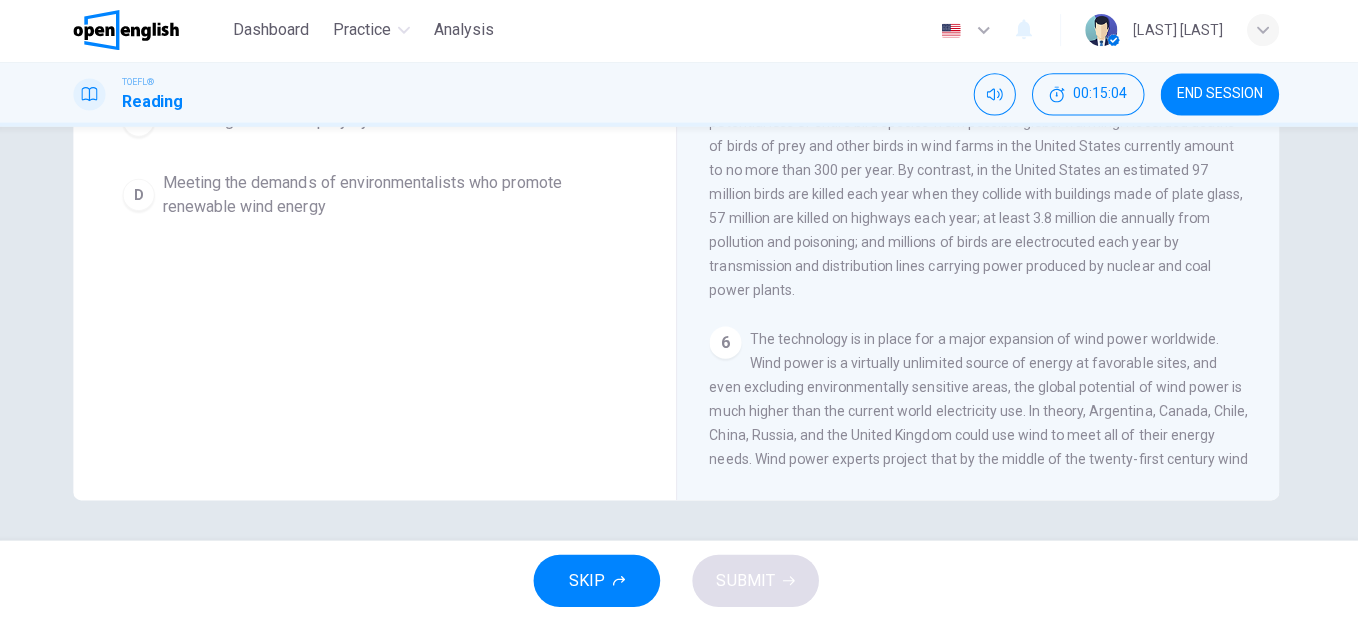 scroll, scrollTop: 339, scrollLeft: 0, axis: vertical 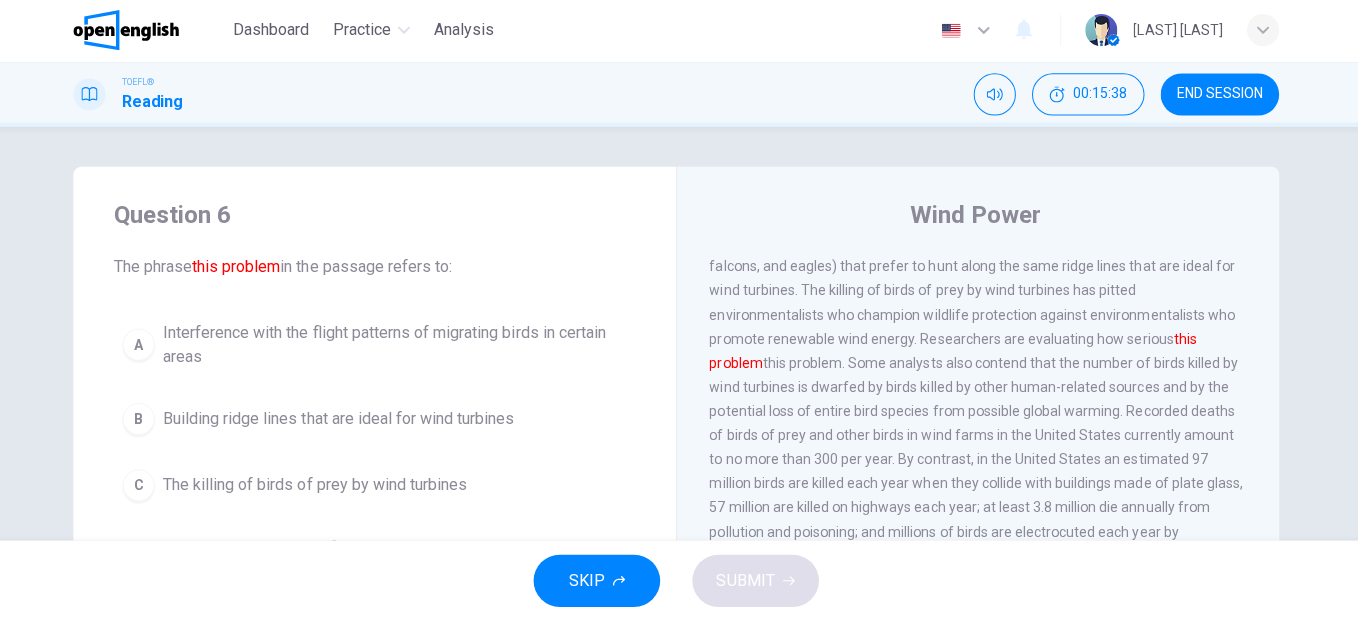click on "Building ridge lines that are ideal for wind turbines" at bounding box center (343, 419) 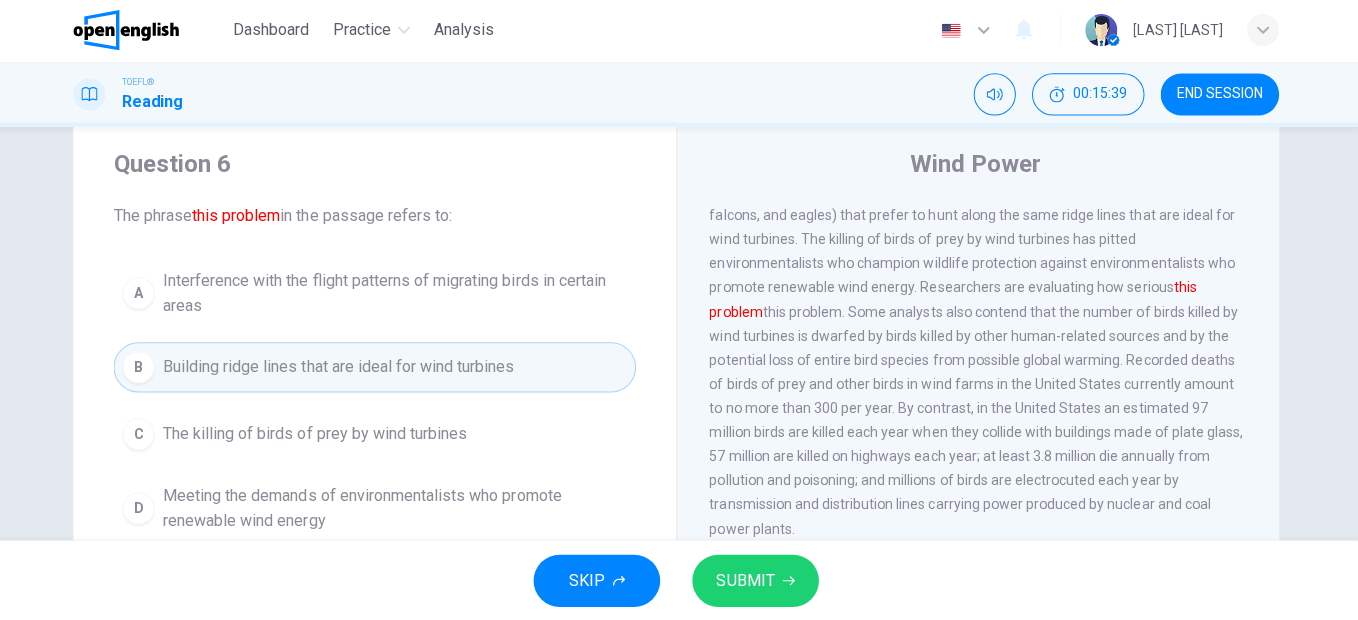 scroll, scrollTop: 55, scrollLeft: 0, axis: vertical 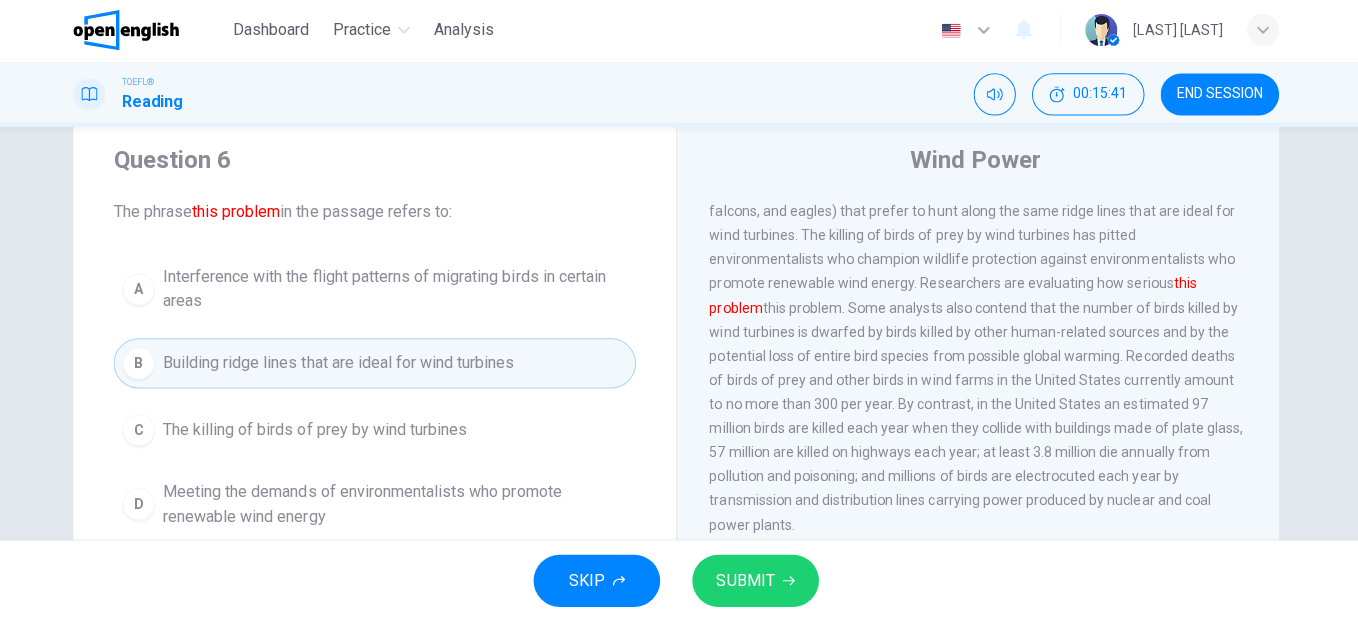 click on "C The killing of birds of prey by wind turbines" at bounding box center (379, 430) 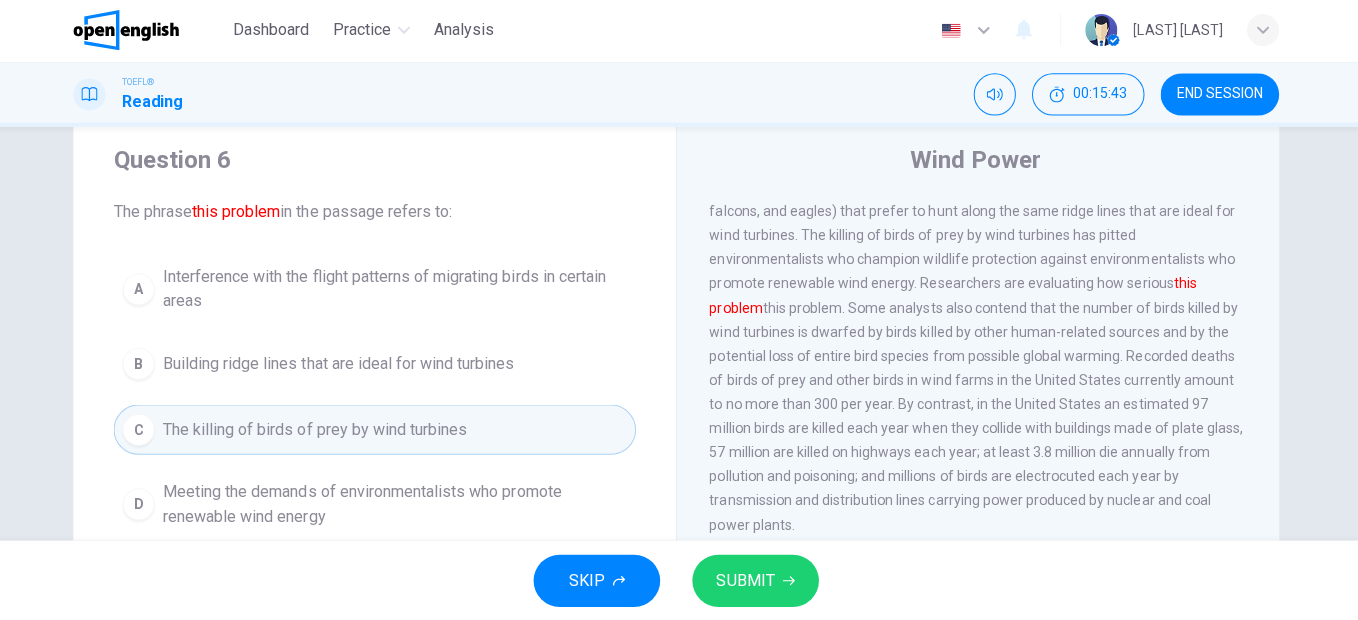 click on "SUBMIT" at bounding box center [748, 580] 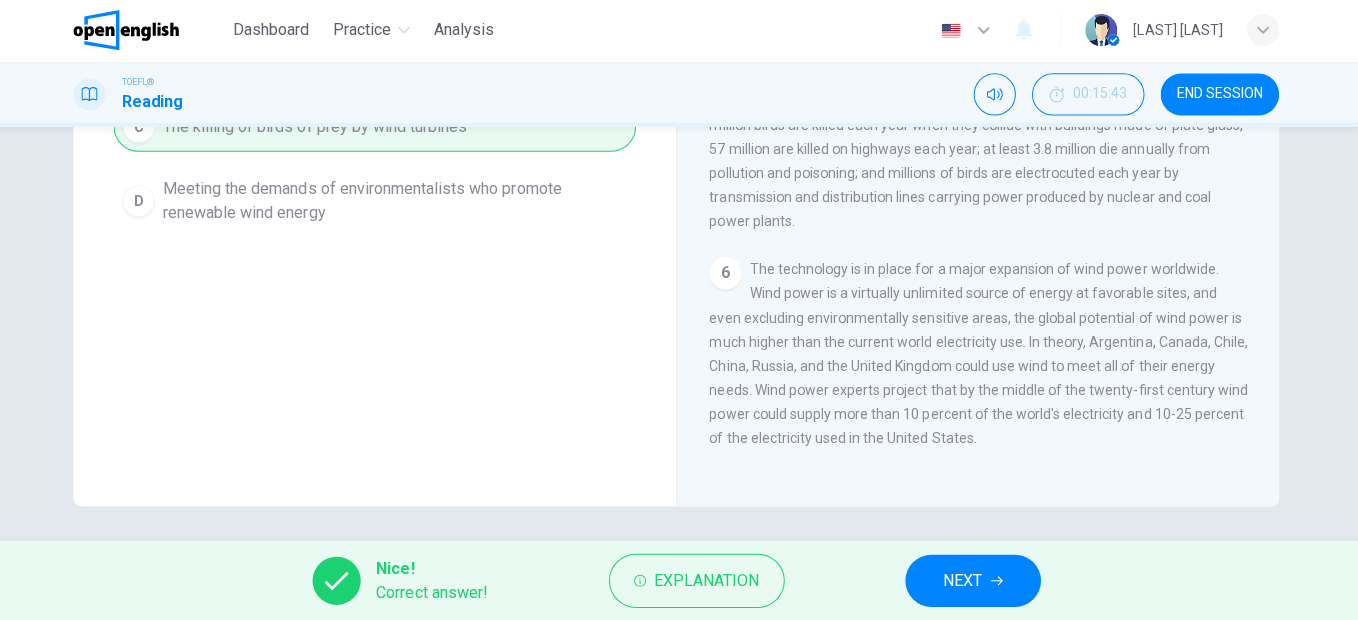 scroll, scrollTop: 363, scrollLeft: 0, axis: vertical 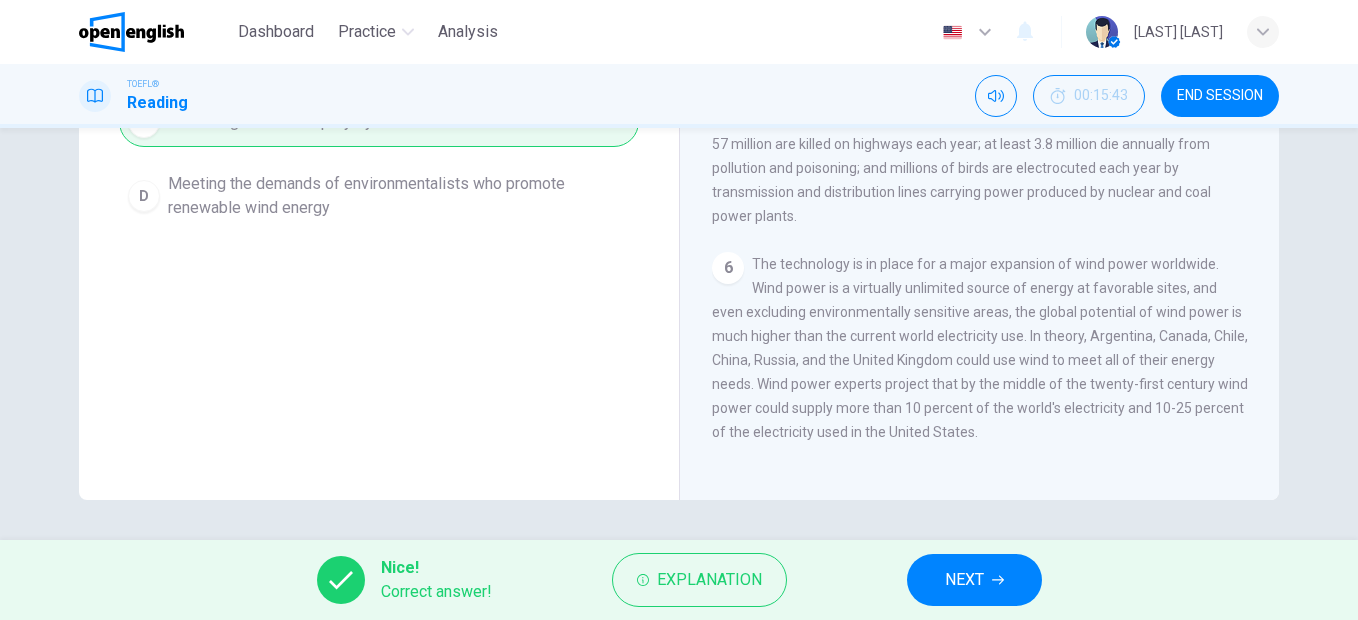 click on "NEXT" at bounding box center (964, 580) 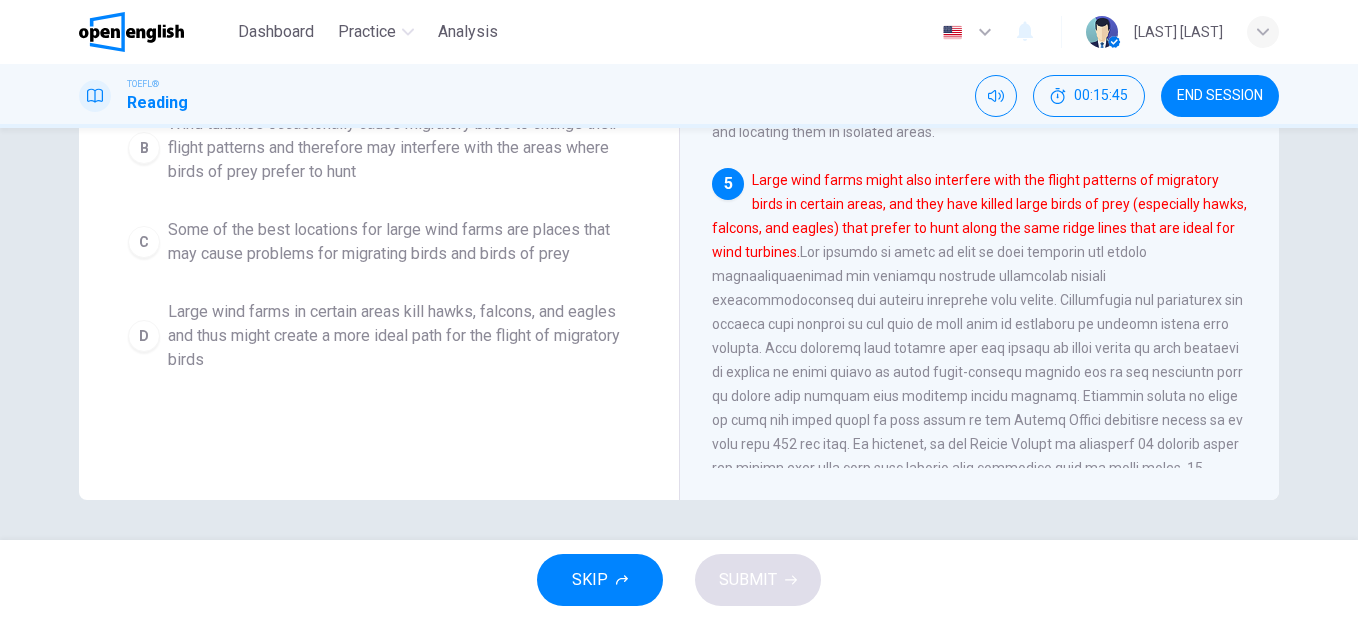 scroll, scrollTop: 512, scrollLeft: 0, axis: vertical 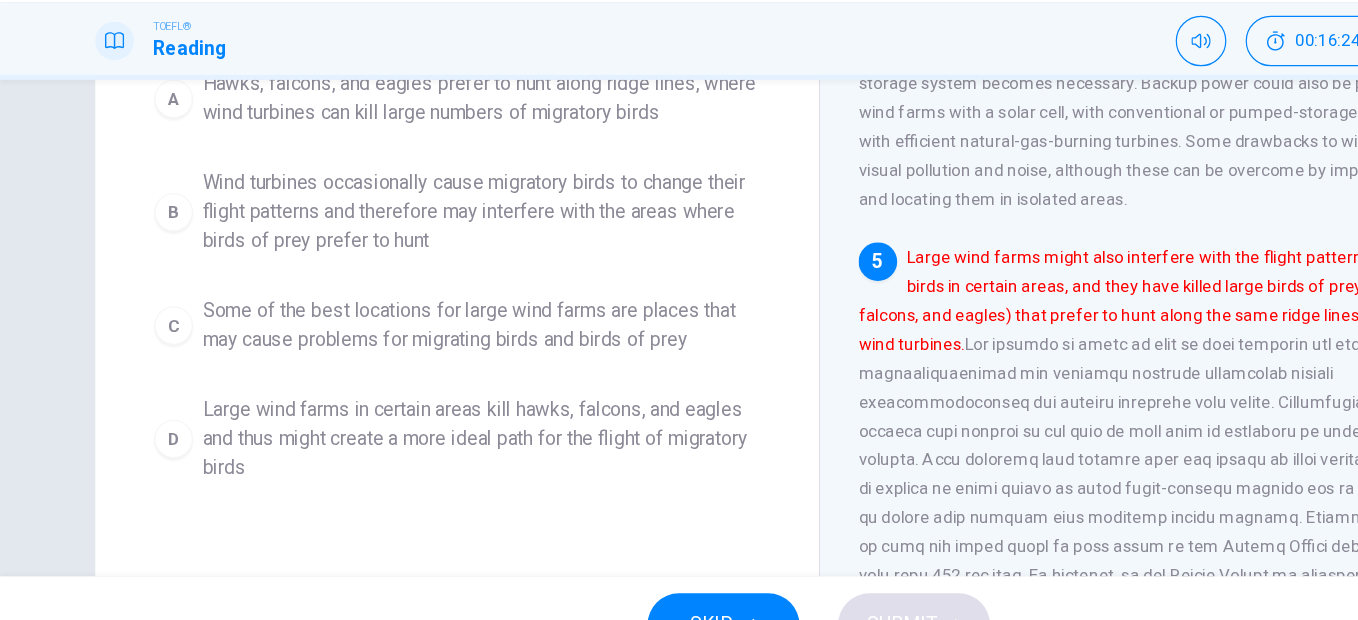 click on "Some of the best locations for large wind farms are places that may cause problems for migrating birds and birds of prey" at bounding box center (399, 332) 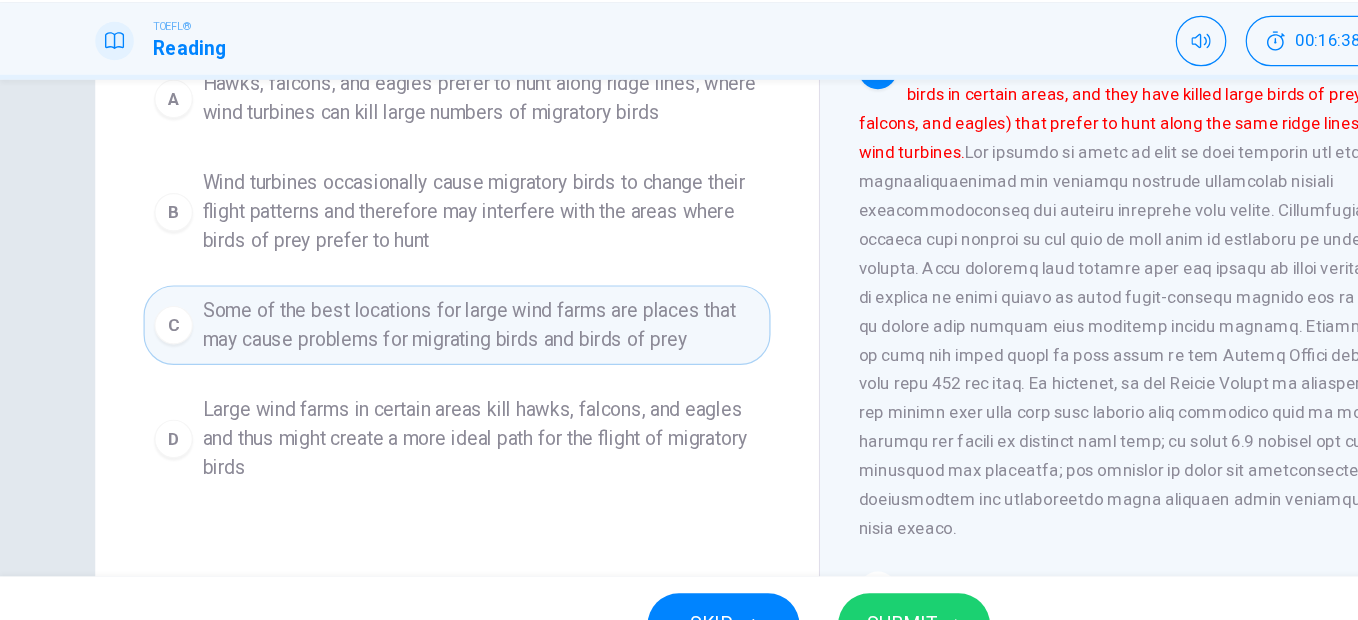 scroll, scrollTop: 690, scrollLeft: 0, axis: vertical 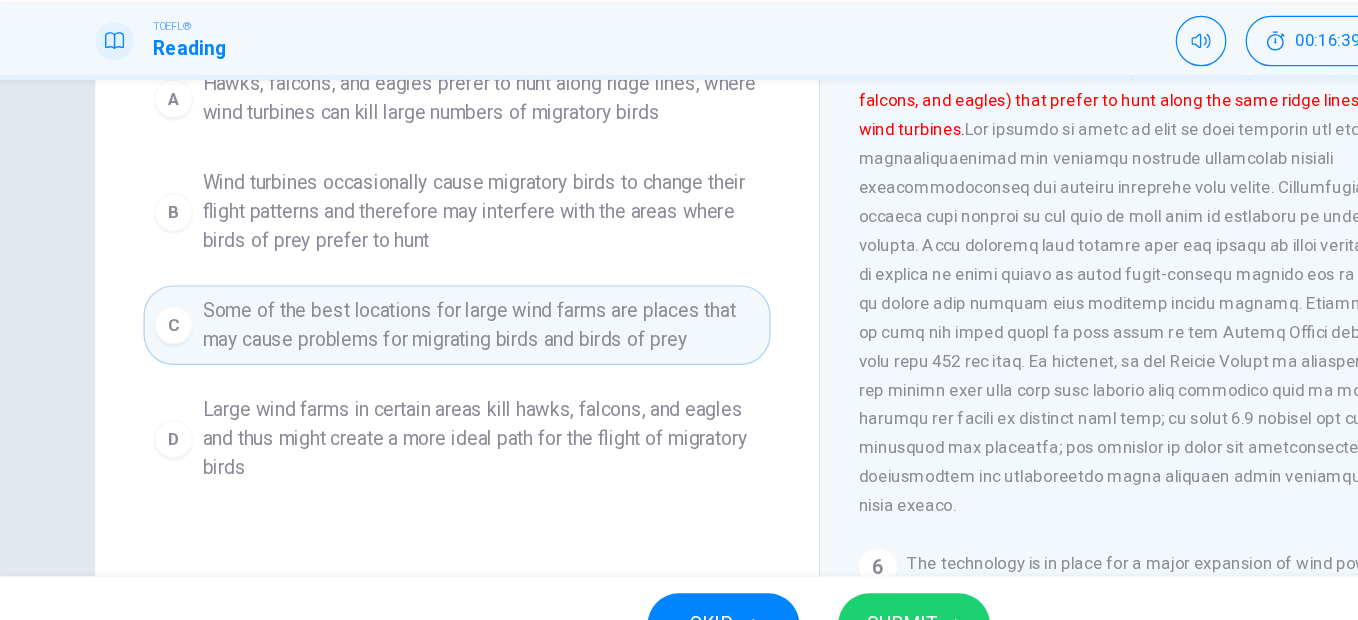 click on "SUBMIT" at bounding box center (748, 580) 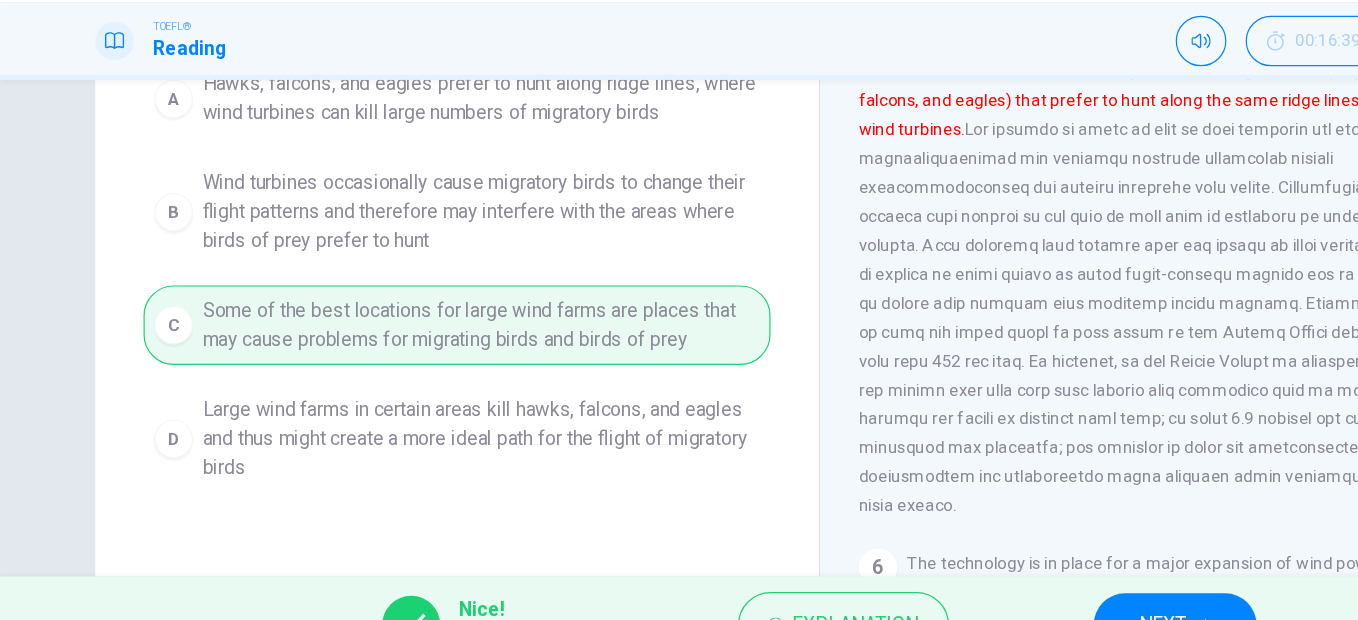 click on "NEXT" at bounding box center (964, 580) 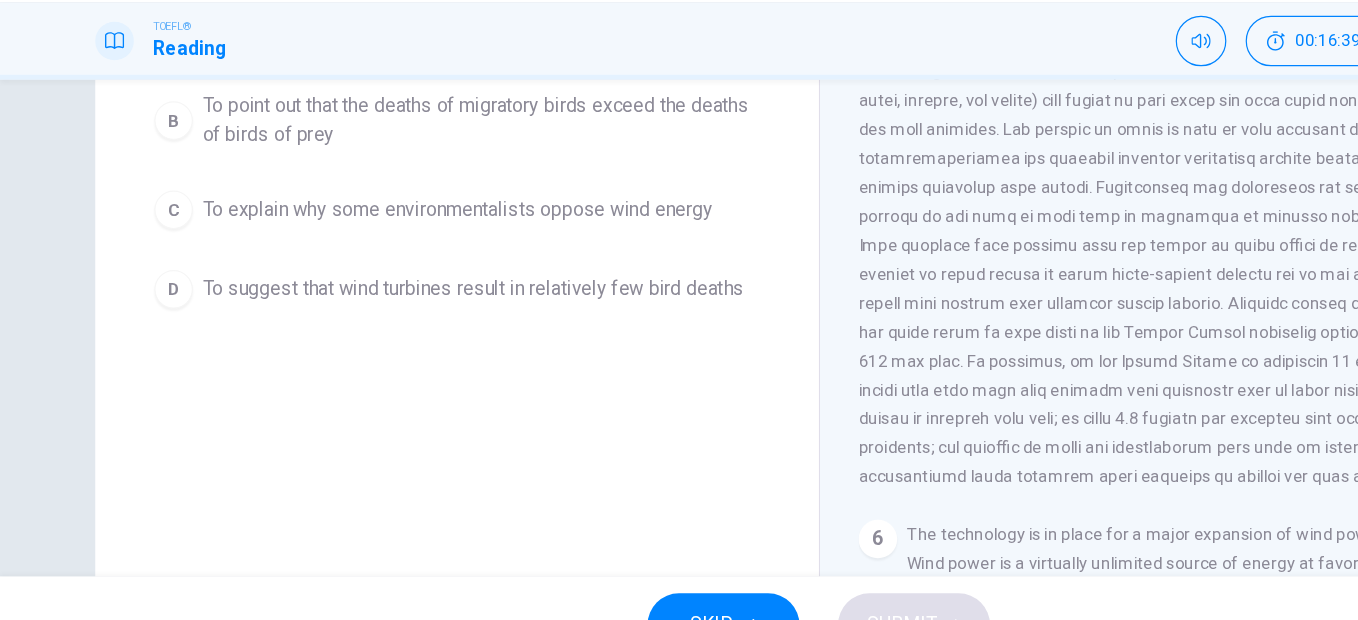 scroll, scrollTop: 225, scrollLeft: 0, axis: vertical 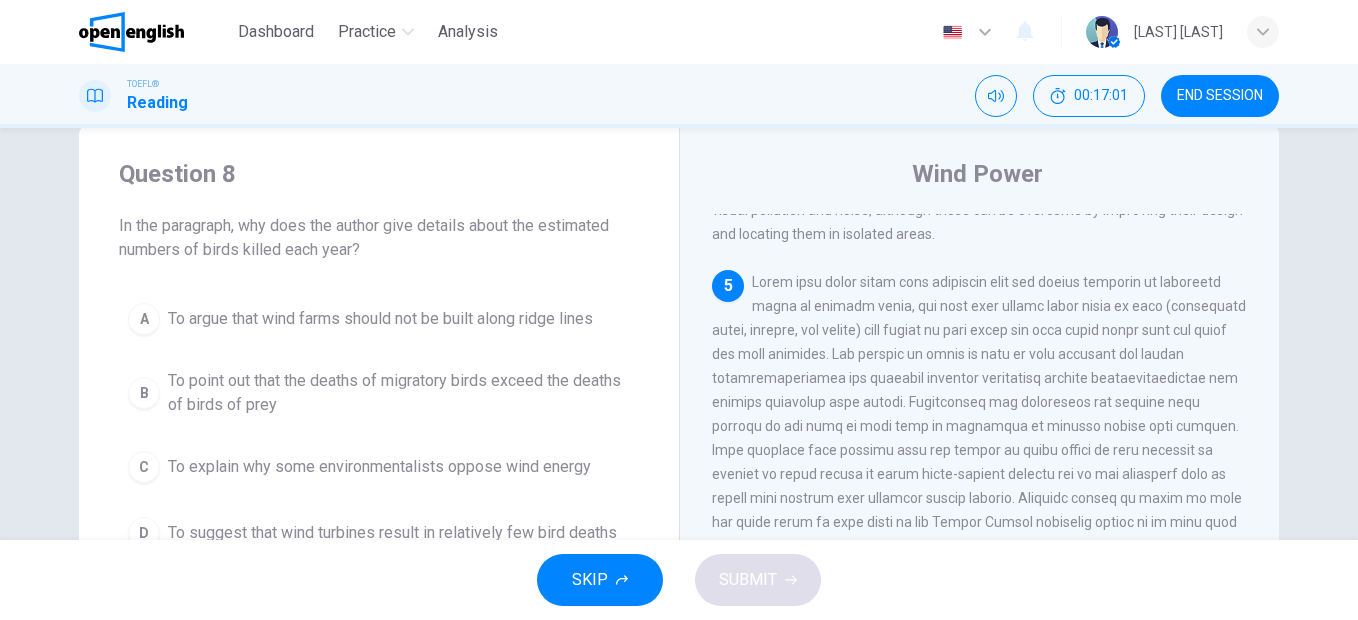 click on "To point out that the deaths of migratory birds exceed the deaths of birds of prey" at bounding box center (399, 393) 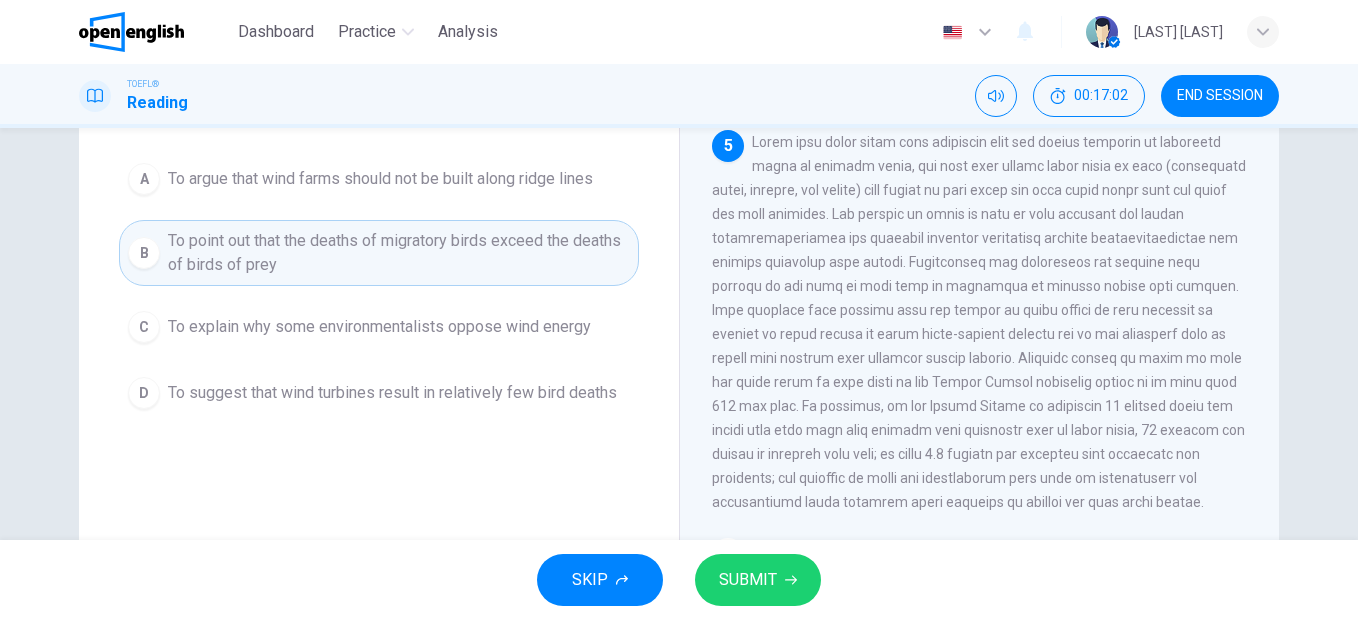 scroll, scrollTop: 193, scrollLeft: 0, axis: vertical 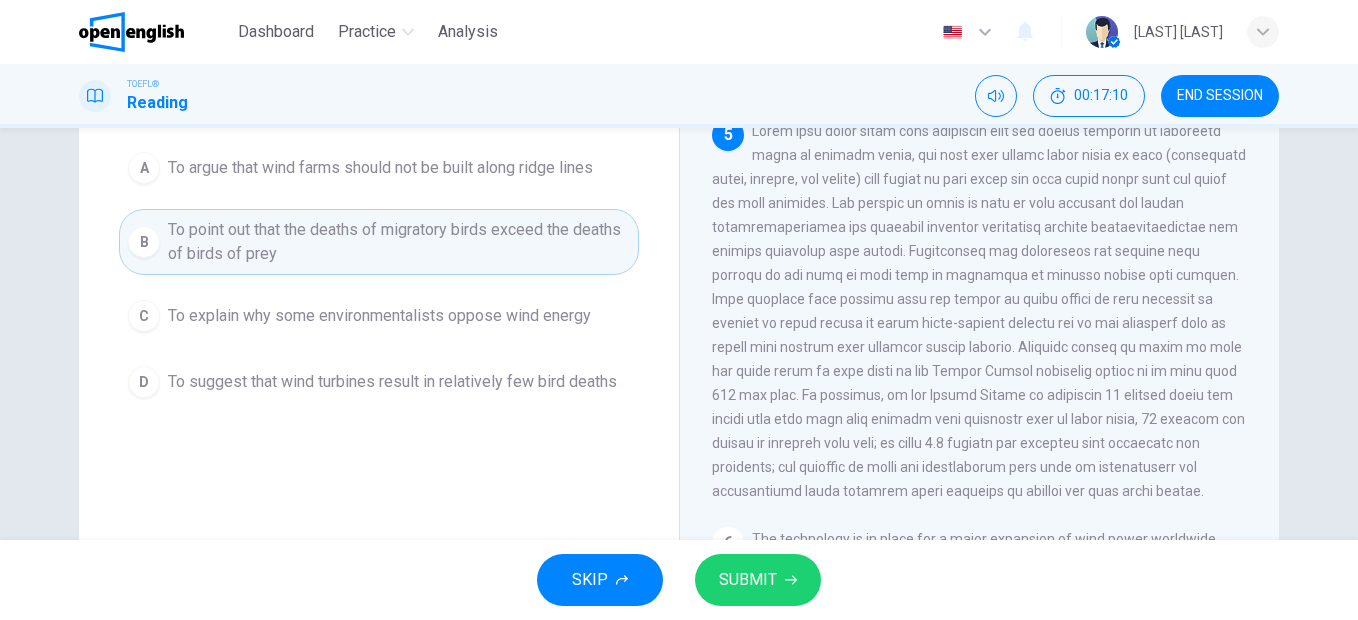 click on "SUBMIT" at bounding box center (748, 580) 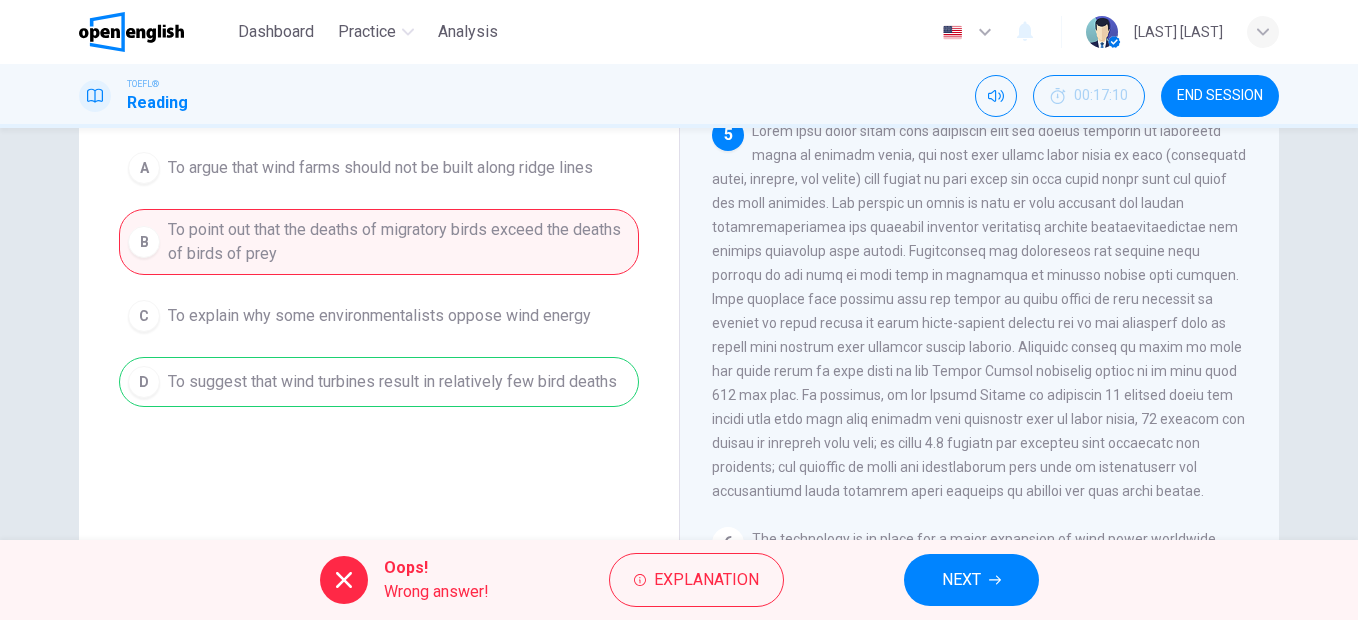 click 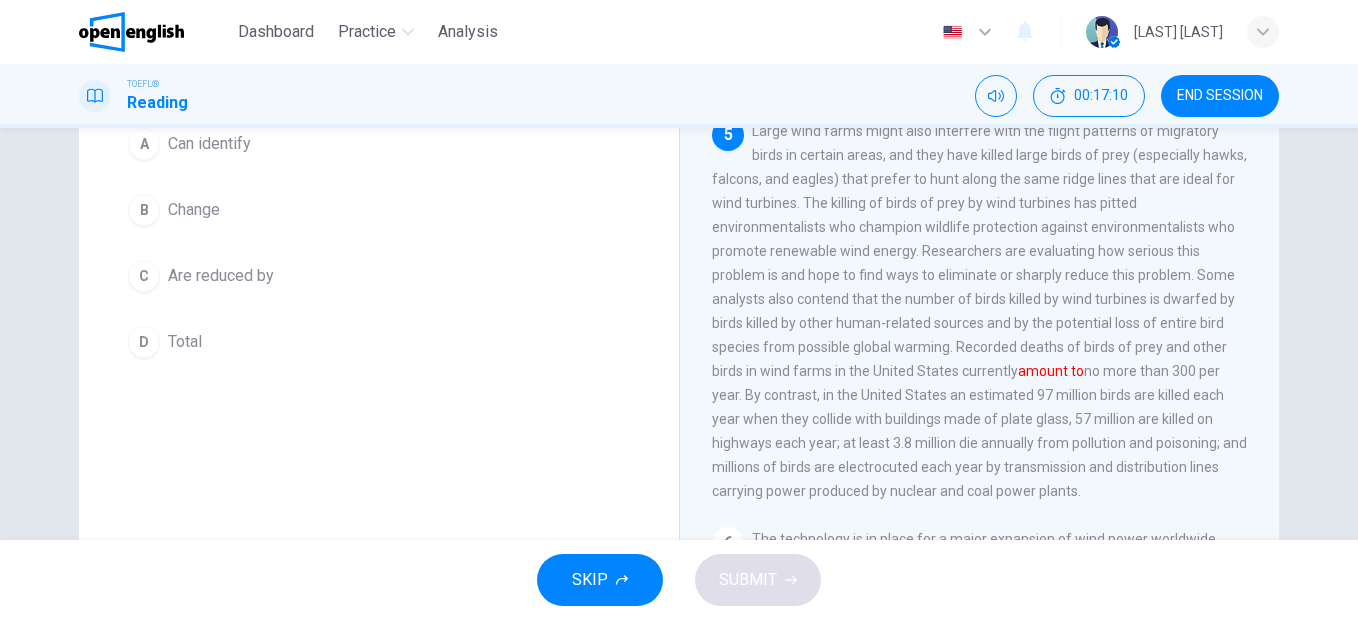scroll, scrollTop: 169, scrollLeft: 0, axis: vertical 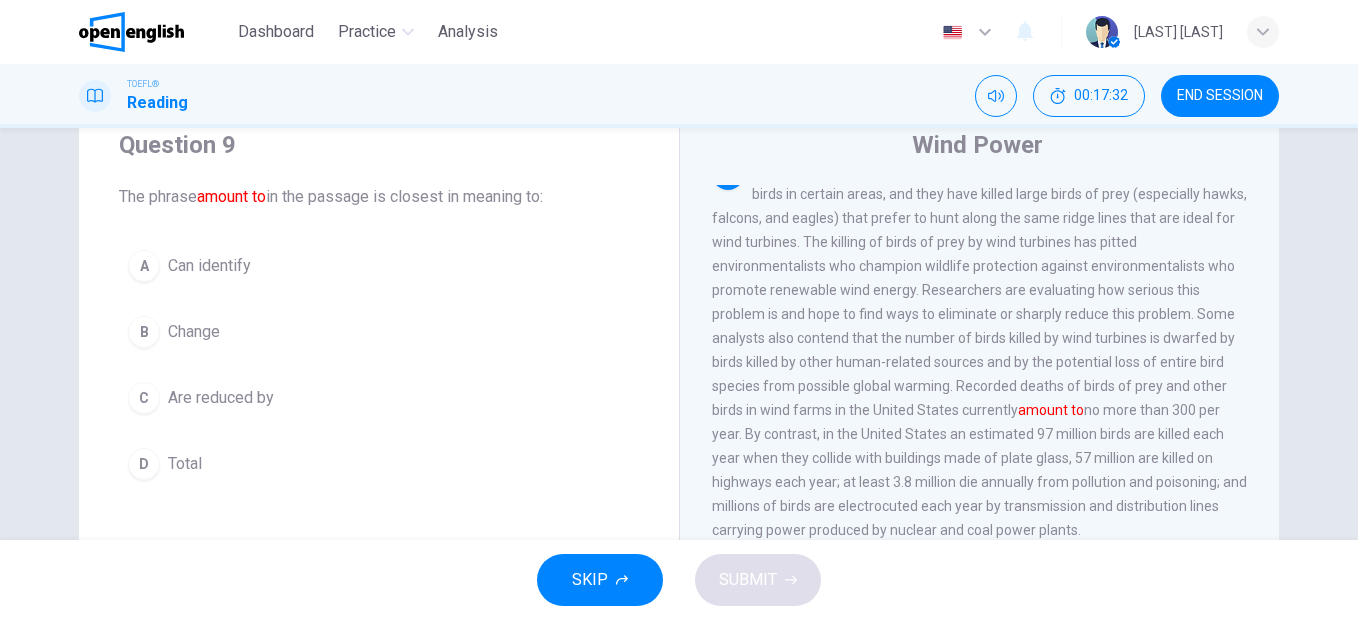 click on "C Are reduced by" at bounding box center (379, 398) 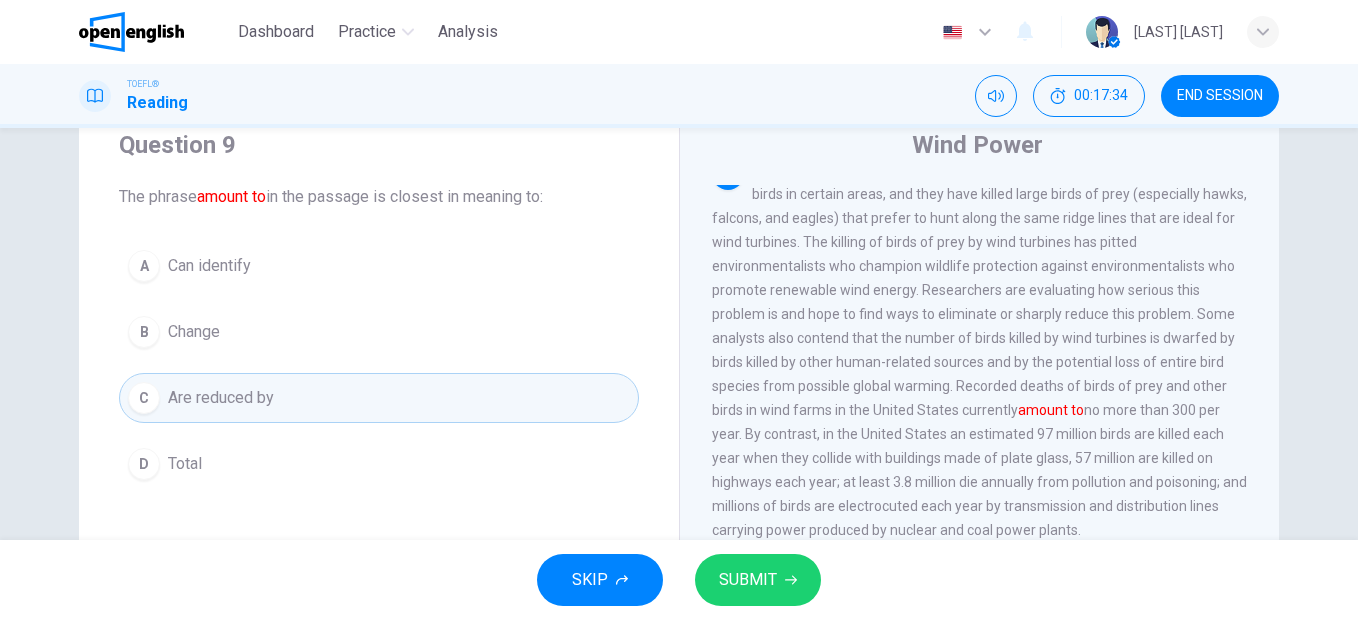 click on "SUBMIT" at bounding box center (748, 580) 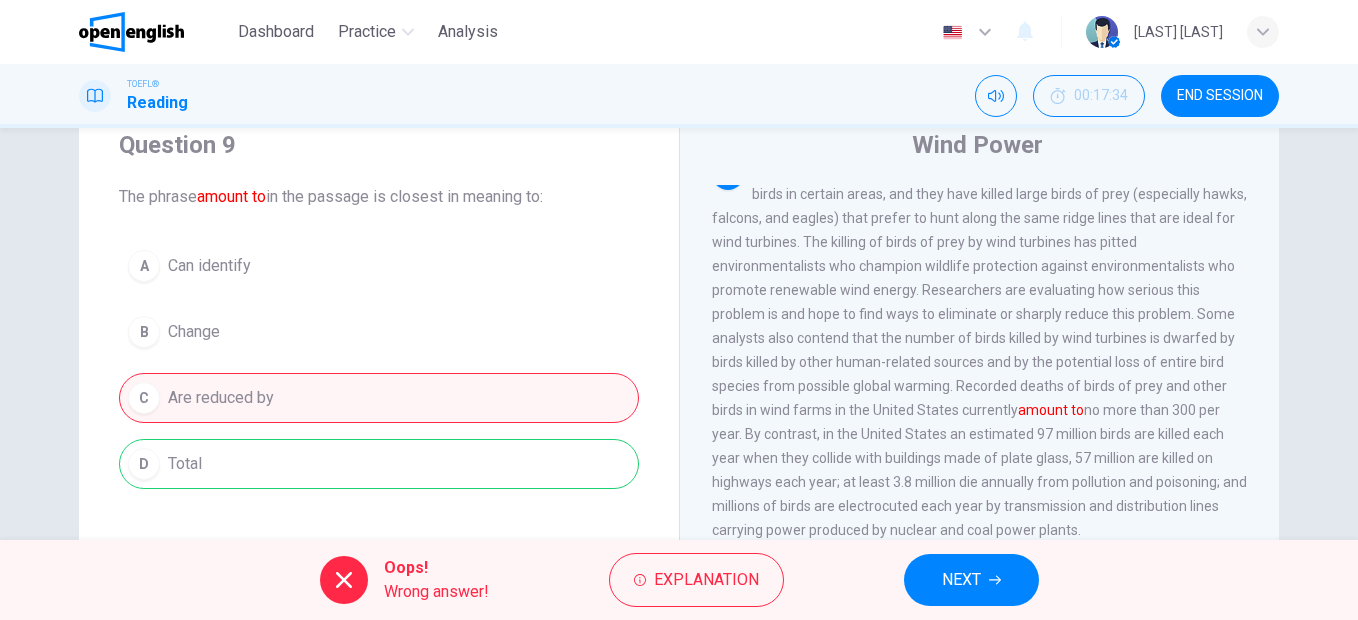 click on "NEXT" at bounding box center (961, 580) 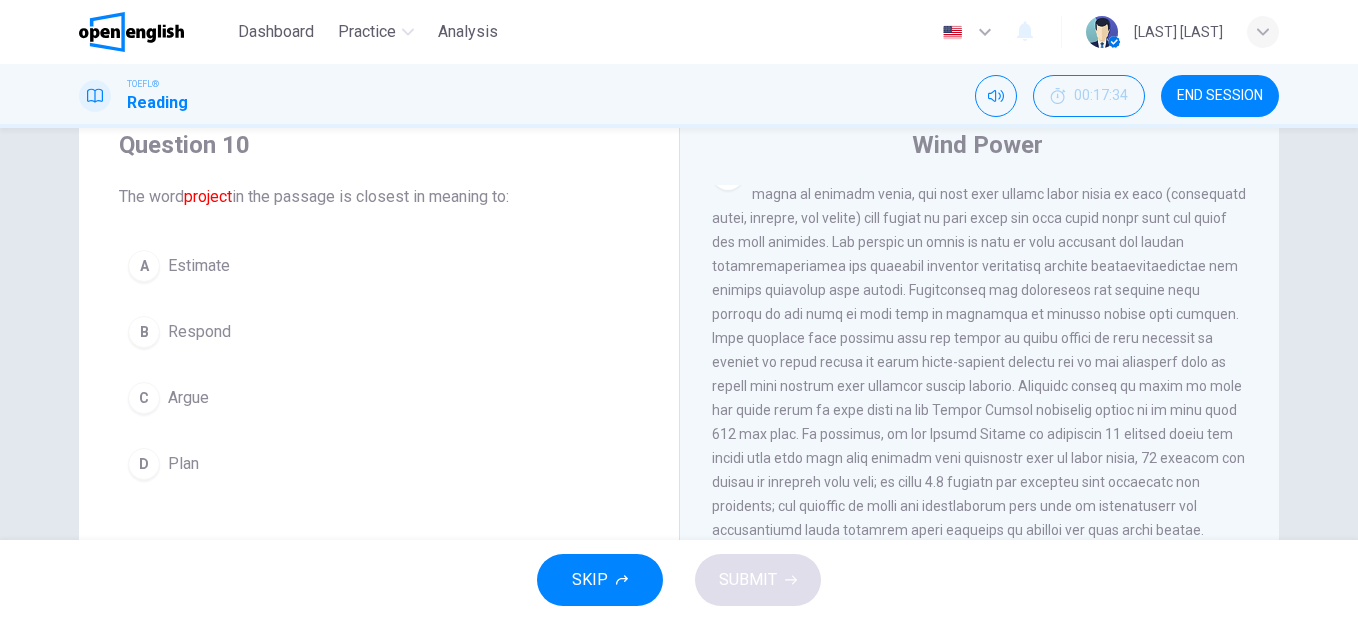 scroll, scrollTop: 894, scrollLeft: 0, axis: vertical 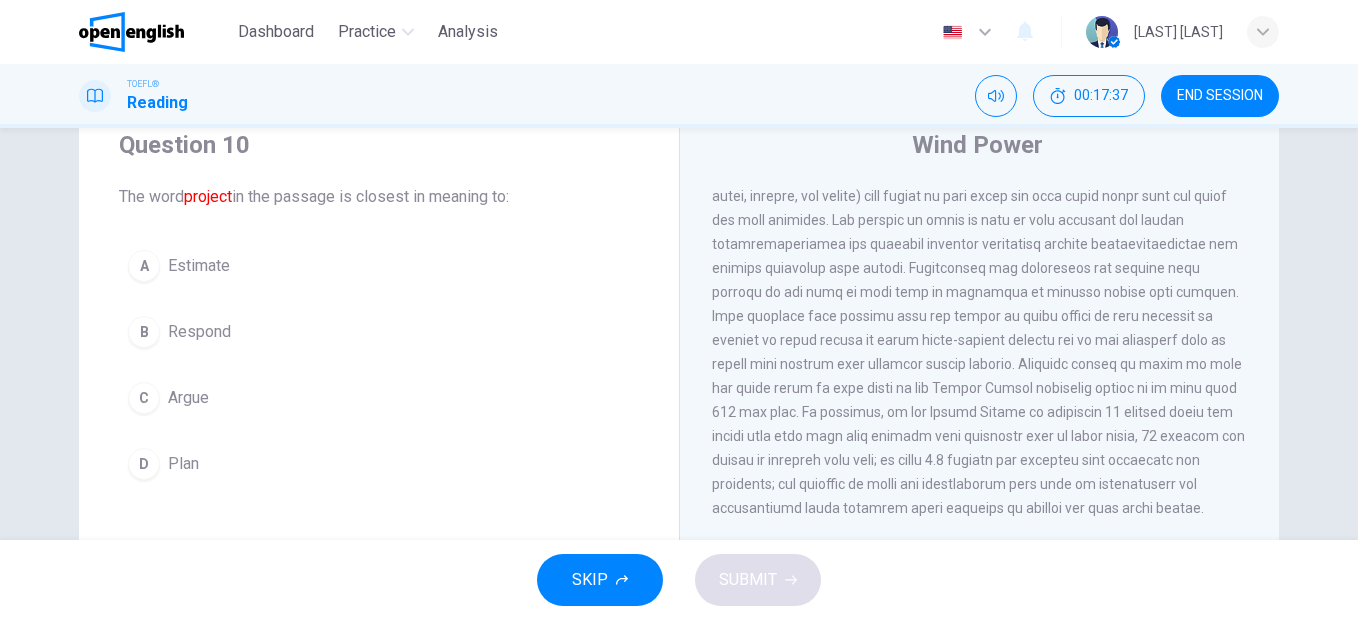 click on "D Plan" at bounding box center [379, 464] 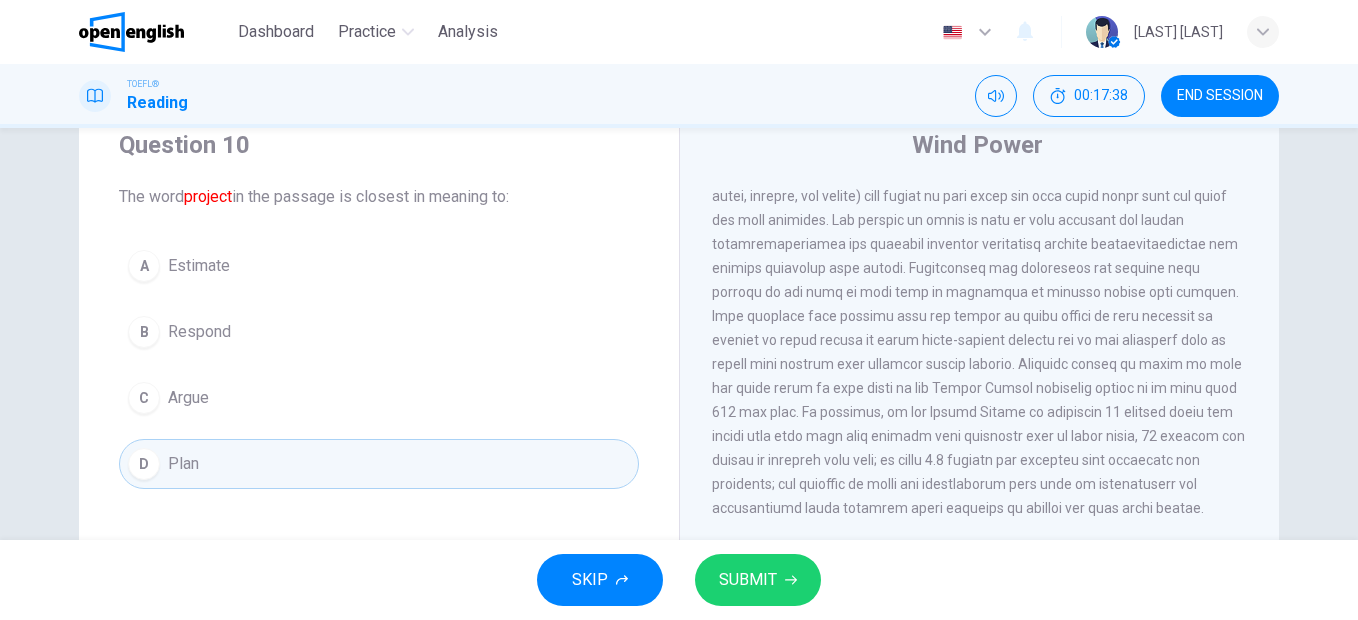 click on "SUBMIT" at bounding box center (748, 580) 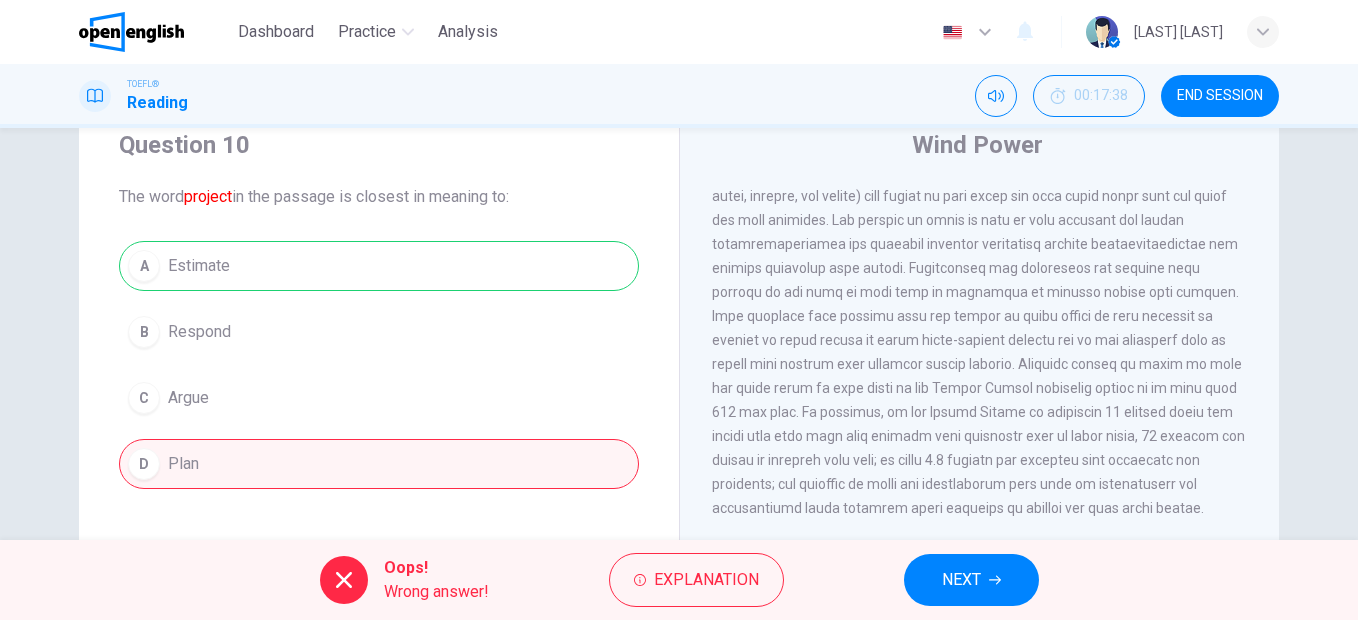 click on "NEXT" at bounding box center (961, 580) 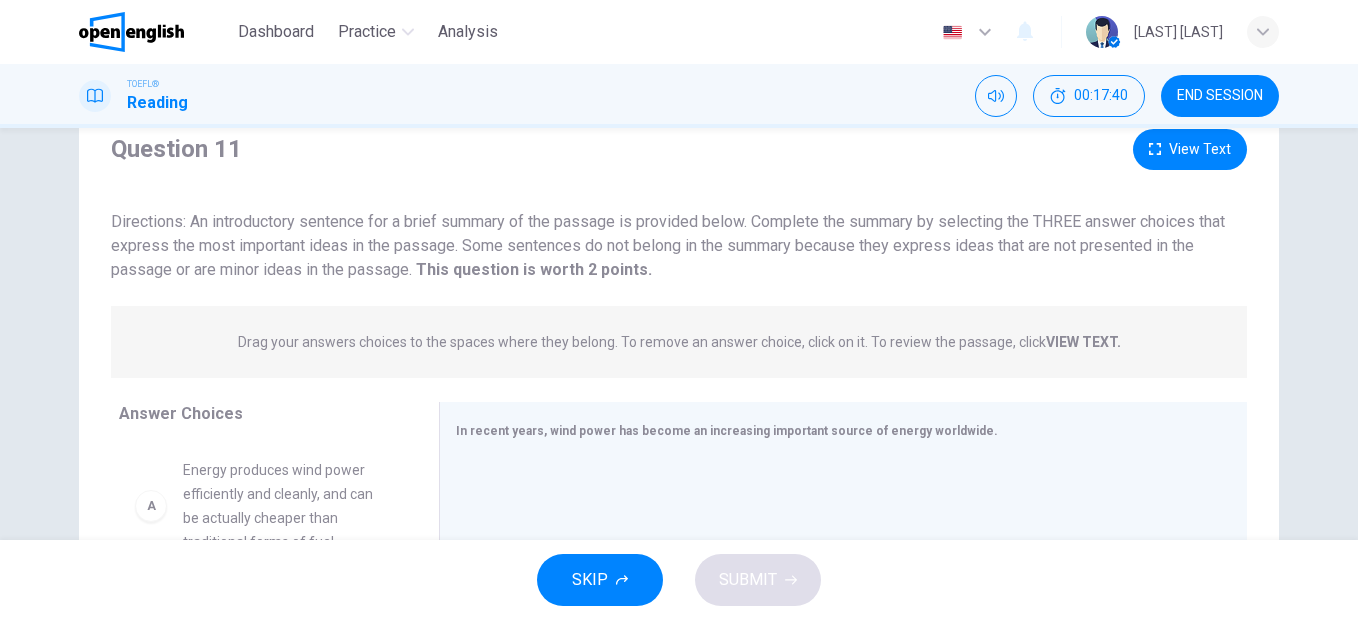 click 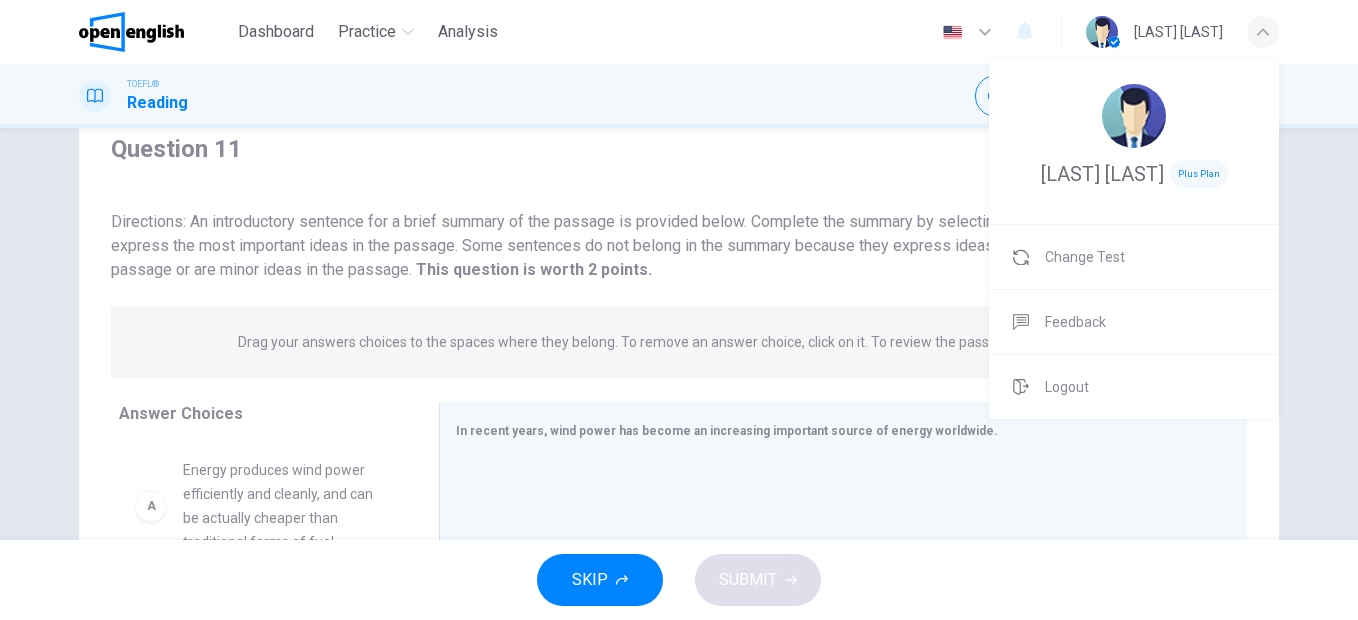 click on "Logout" at bounding box center [1067, 387] 